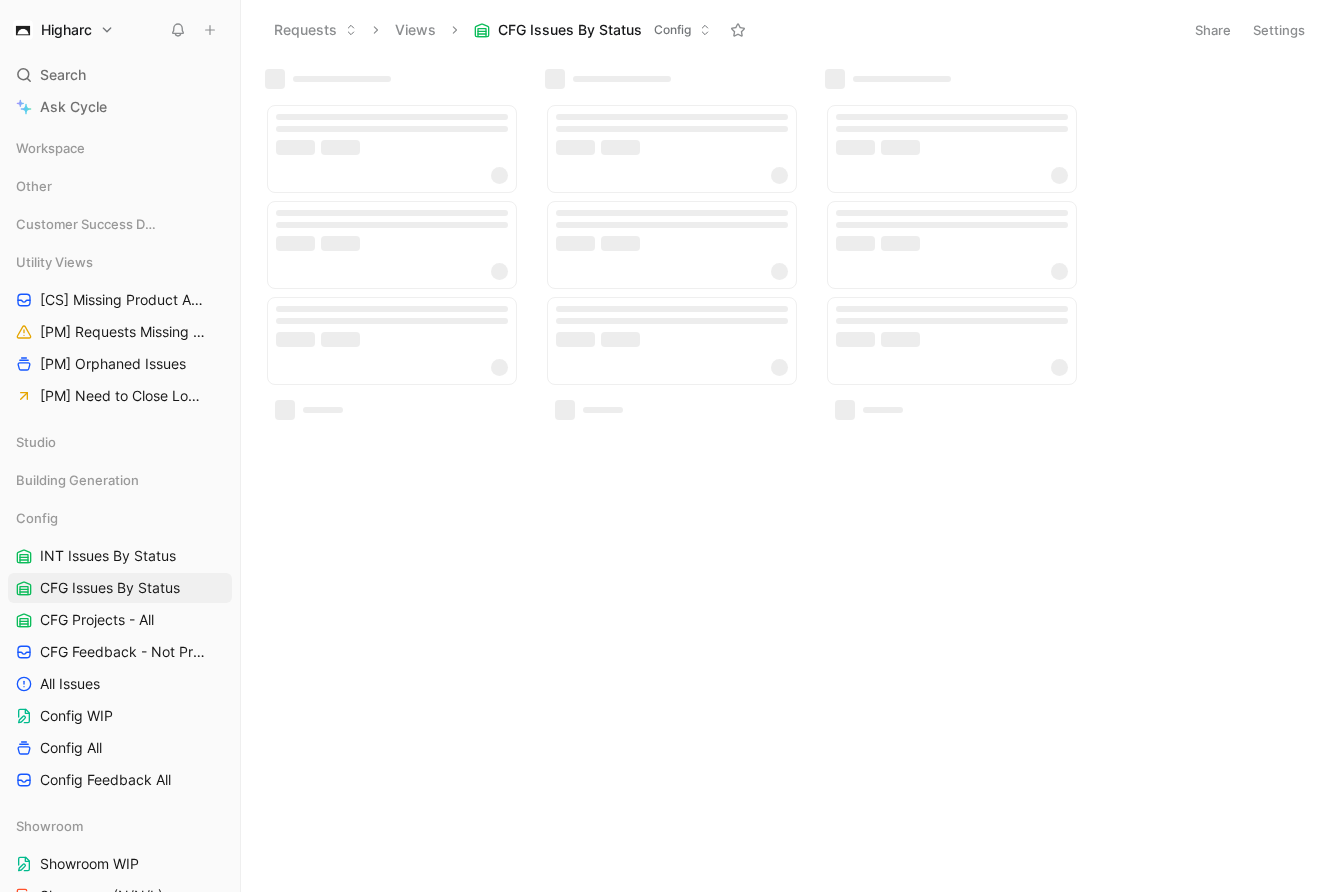 scroll, scrollTop: 0, scrollLeft: 0, axis: both 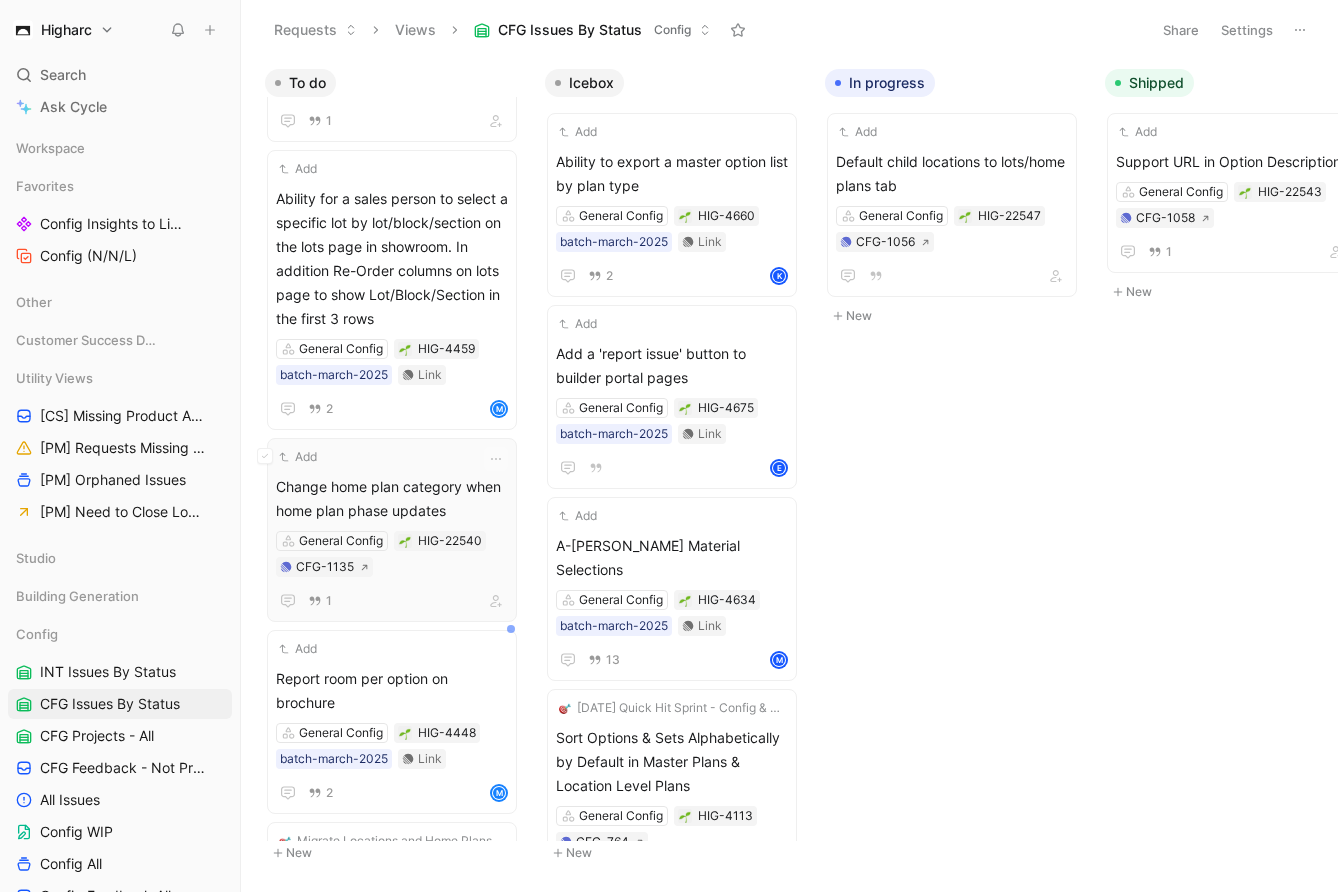 click on "Change home plan category when home plan phase updates" at bounding box center [392, 499] 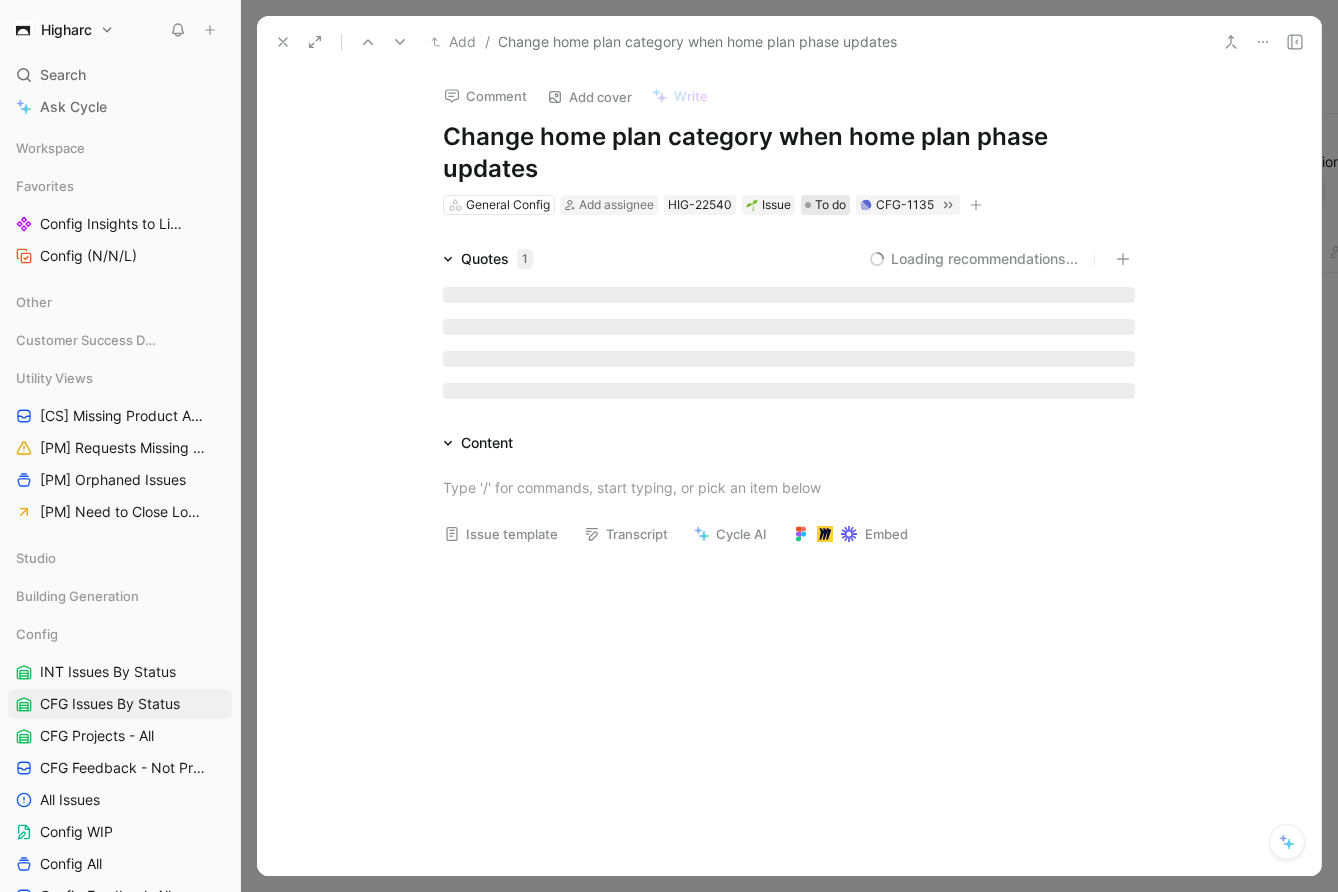 click on "To do" at bounding box center (830, 205) 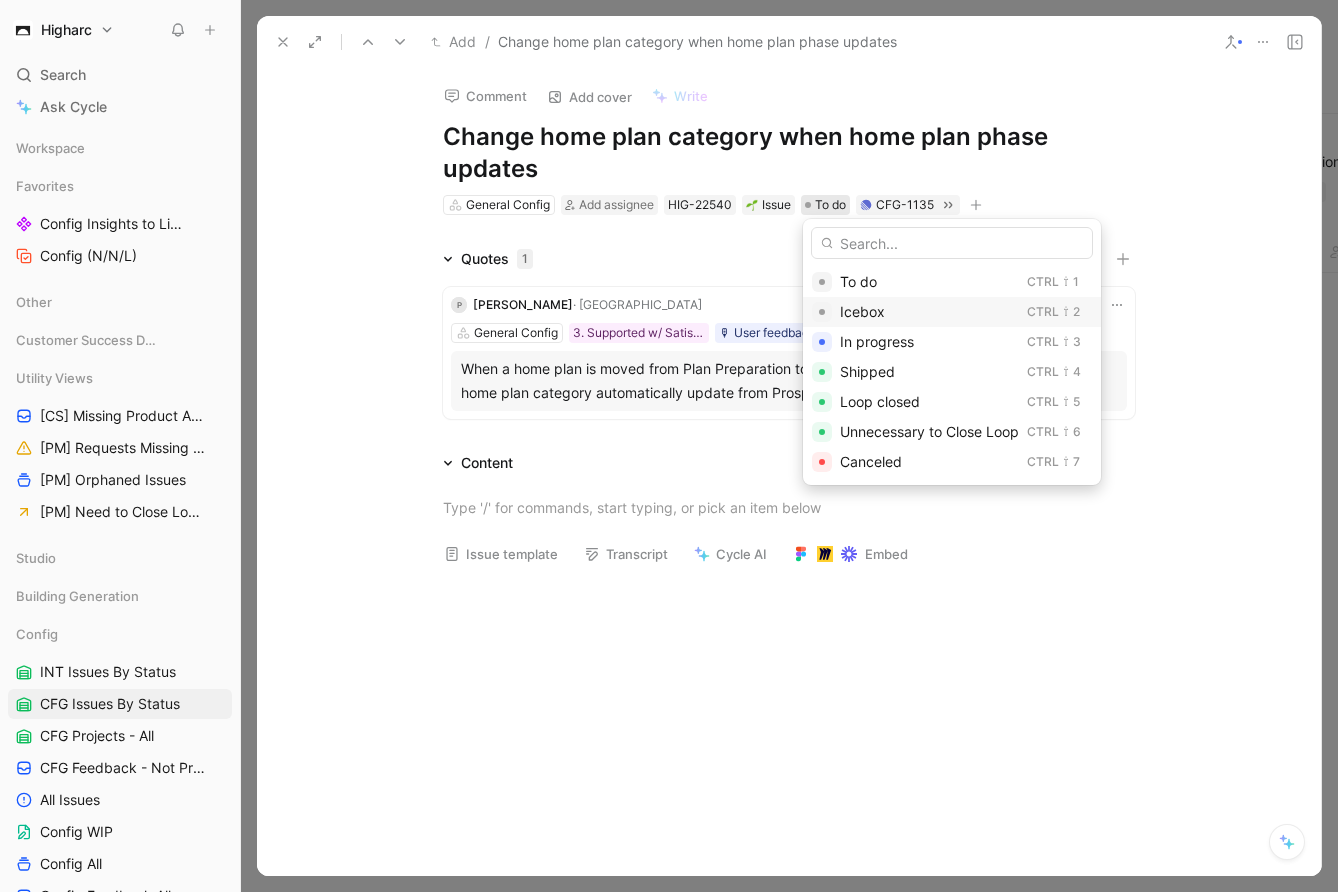 click on "Icebox" at bounding box center (862, 311) 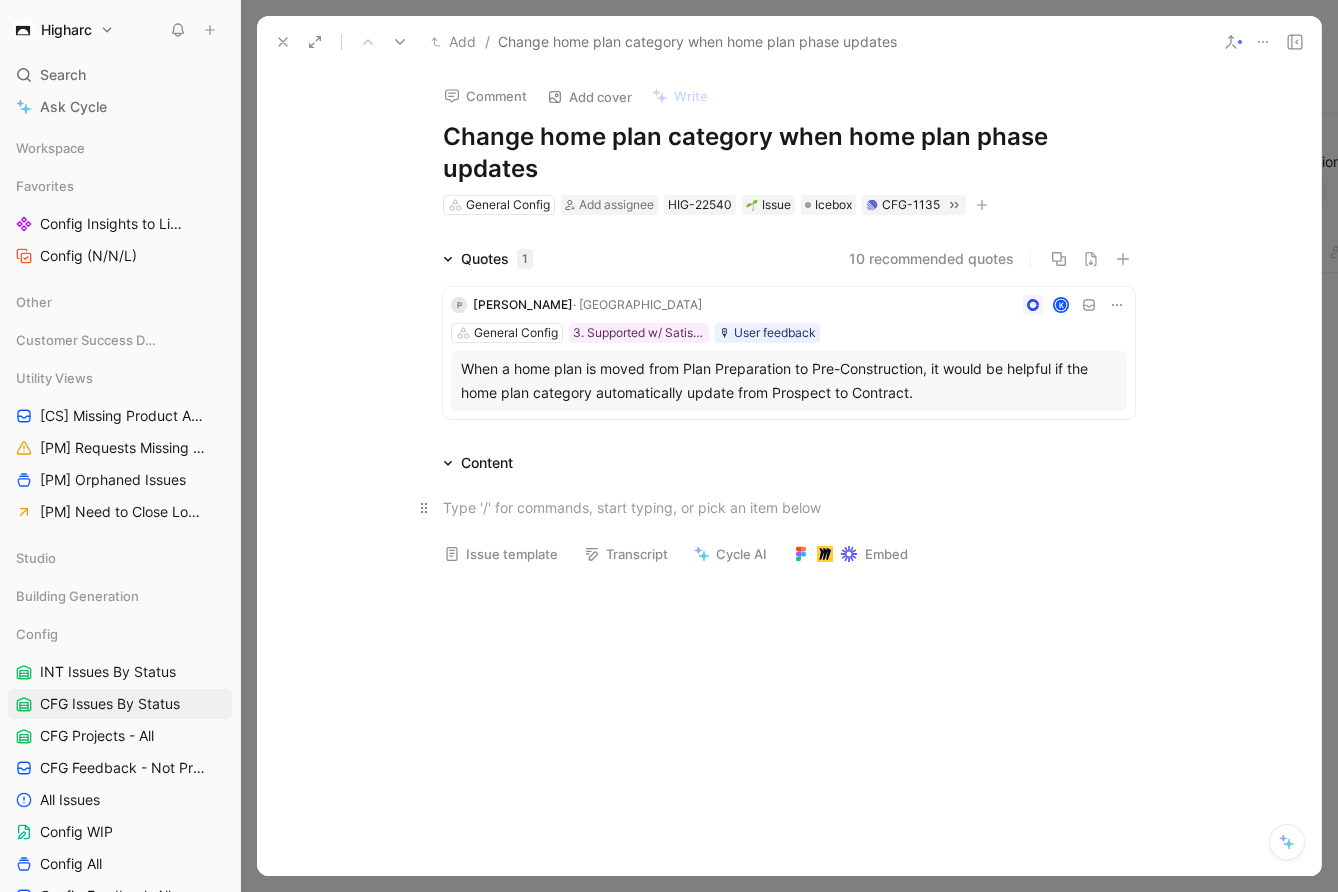 click at bounding box center [789, 507] 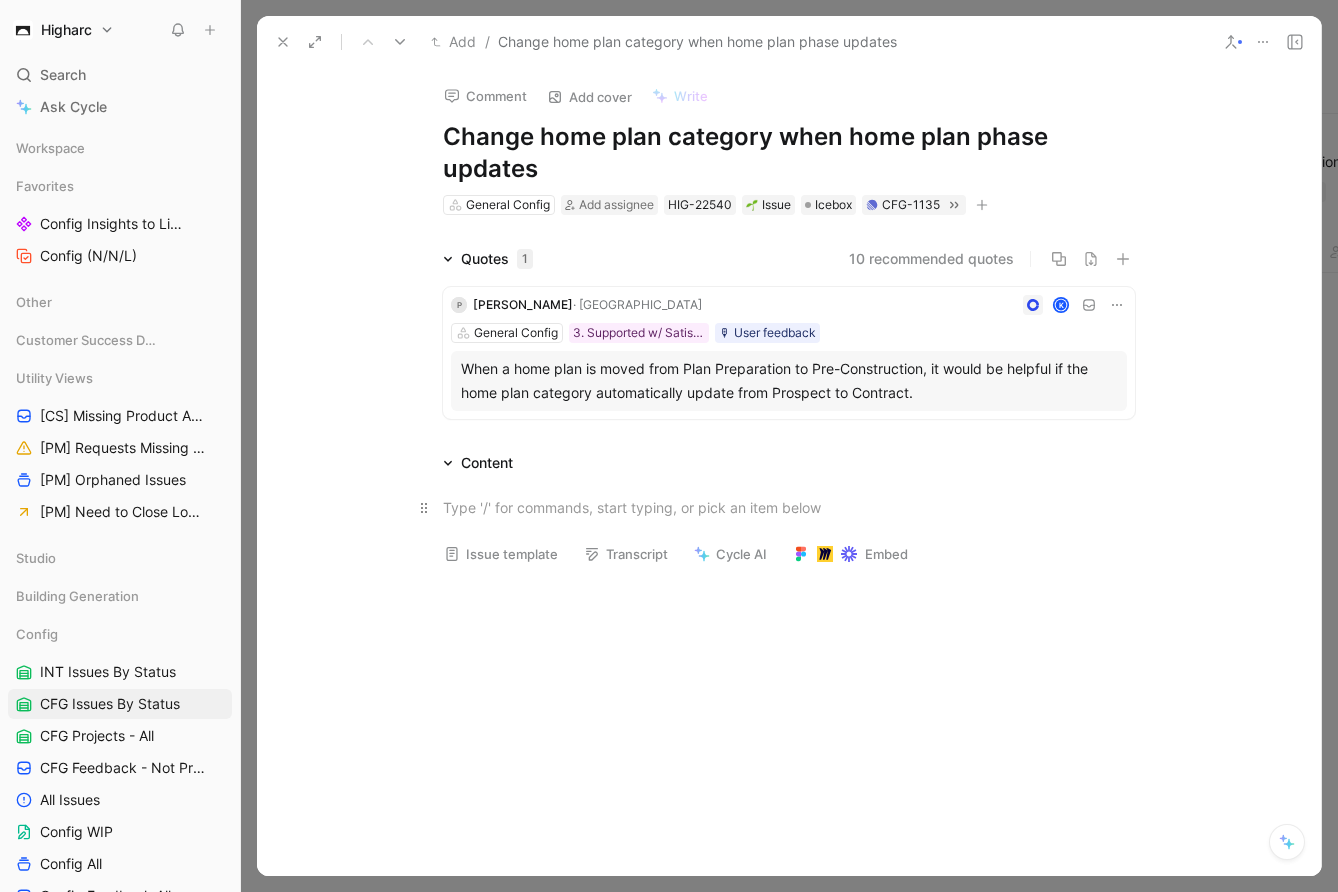 type 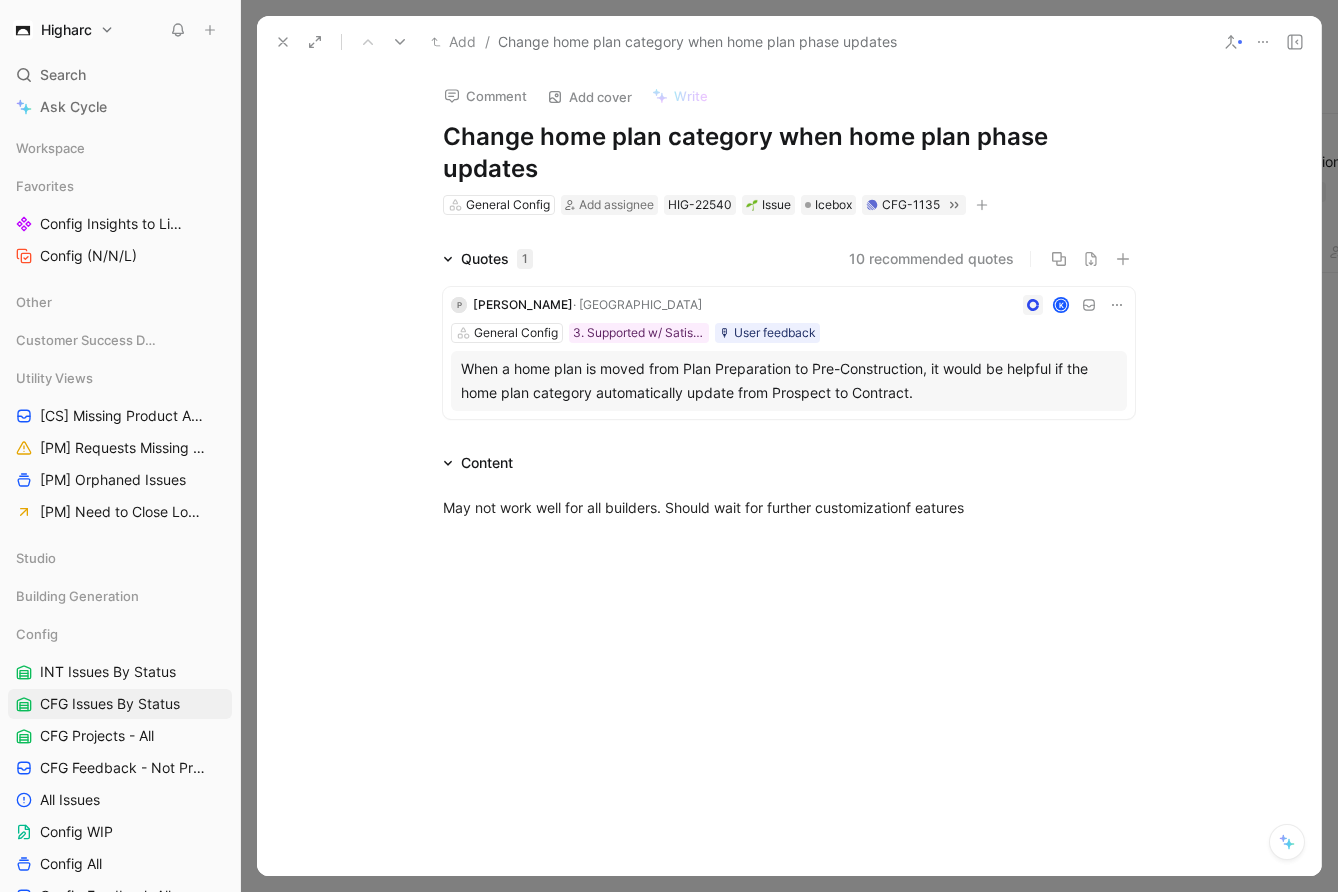click at bounding box center (789, 446) 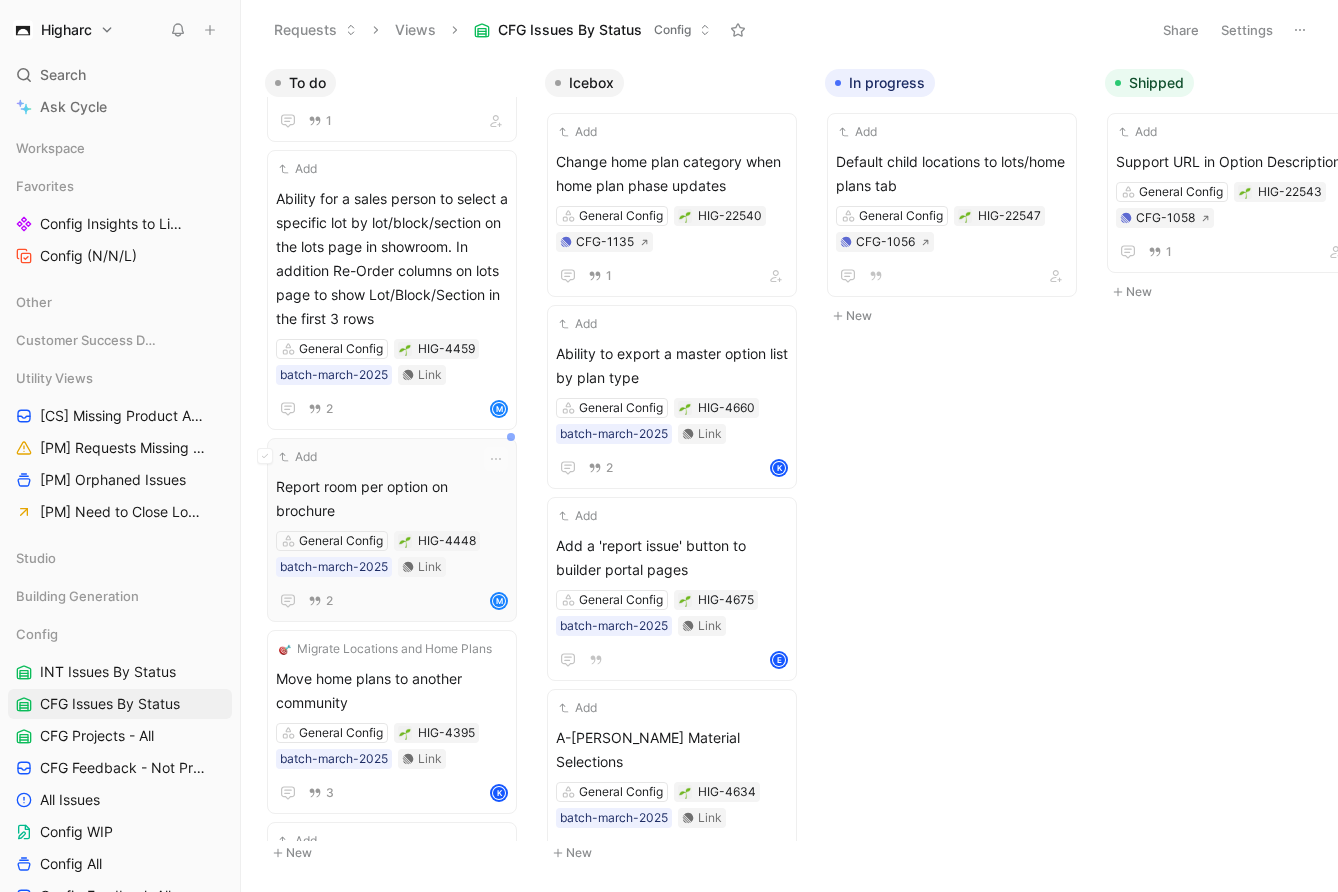 click on "Add Report room per option on brochure General Config HIG-4448 batch-march-2025 Link 2 M" at bounding box center (392, 530) 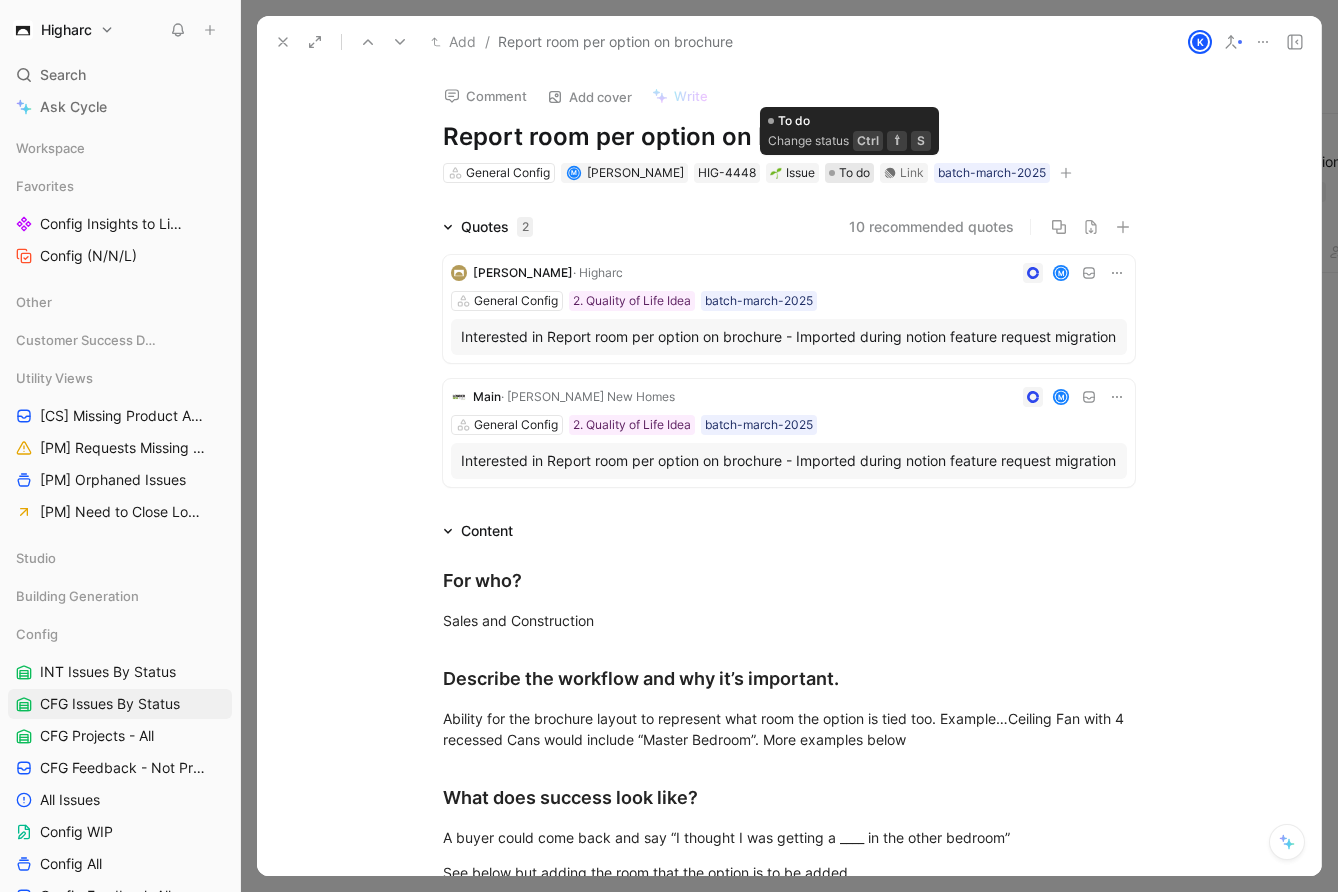 click on "To do" at bounding box center (849, 173) 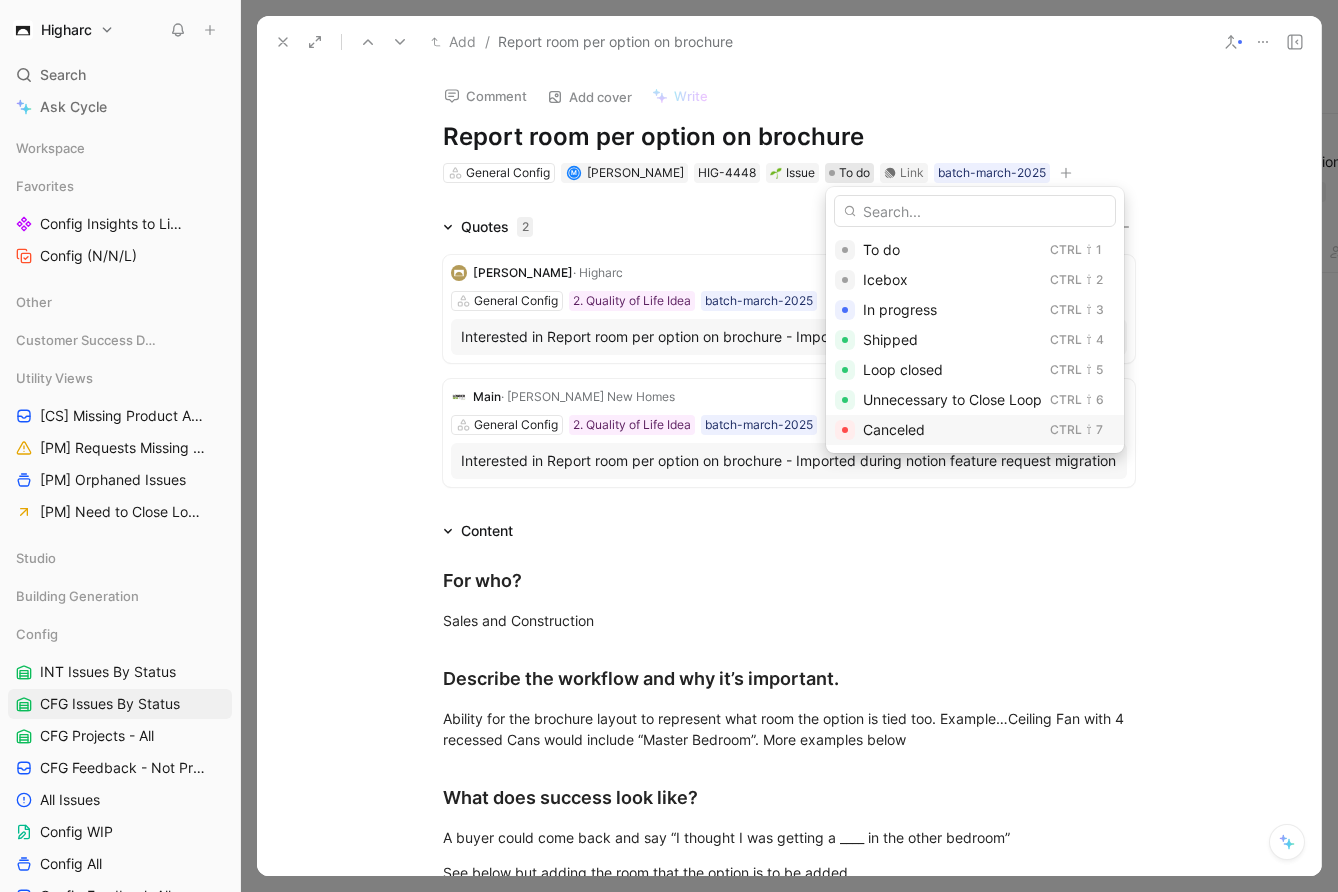 click on "Canceled" at bounding box center [894, 429] 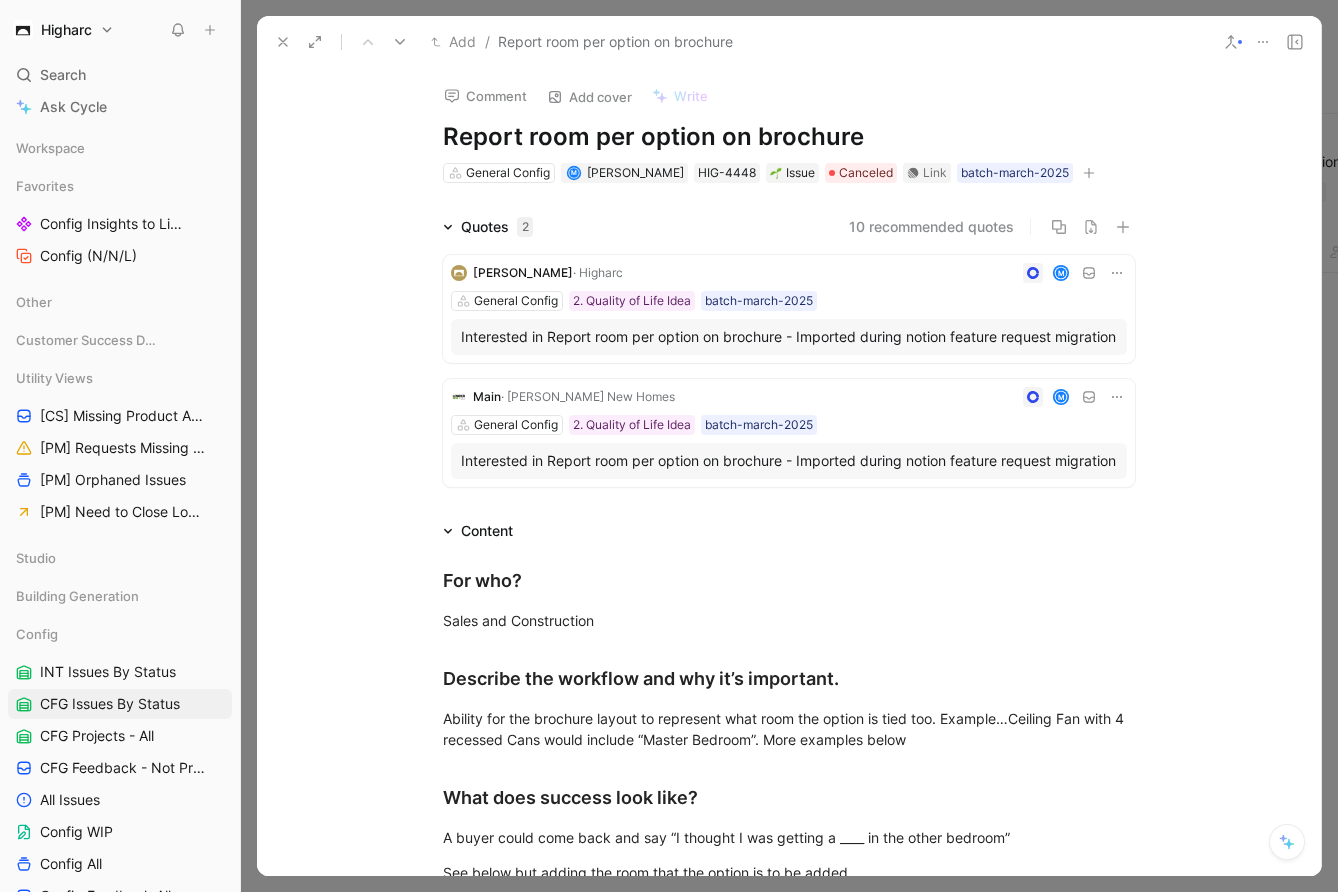 click 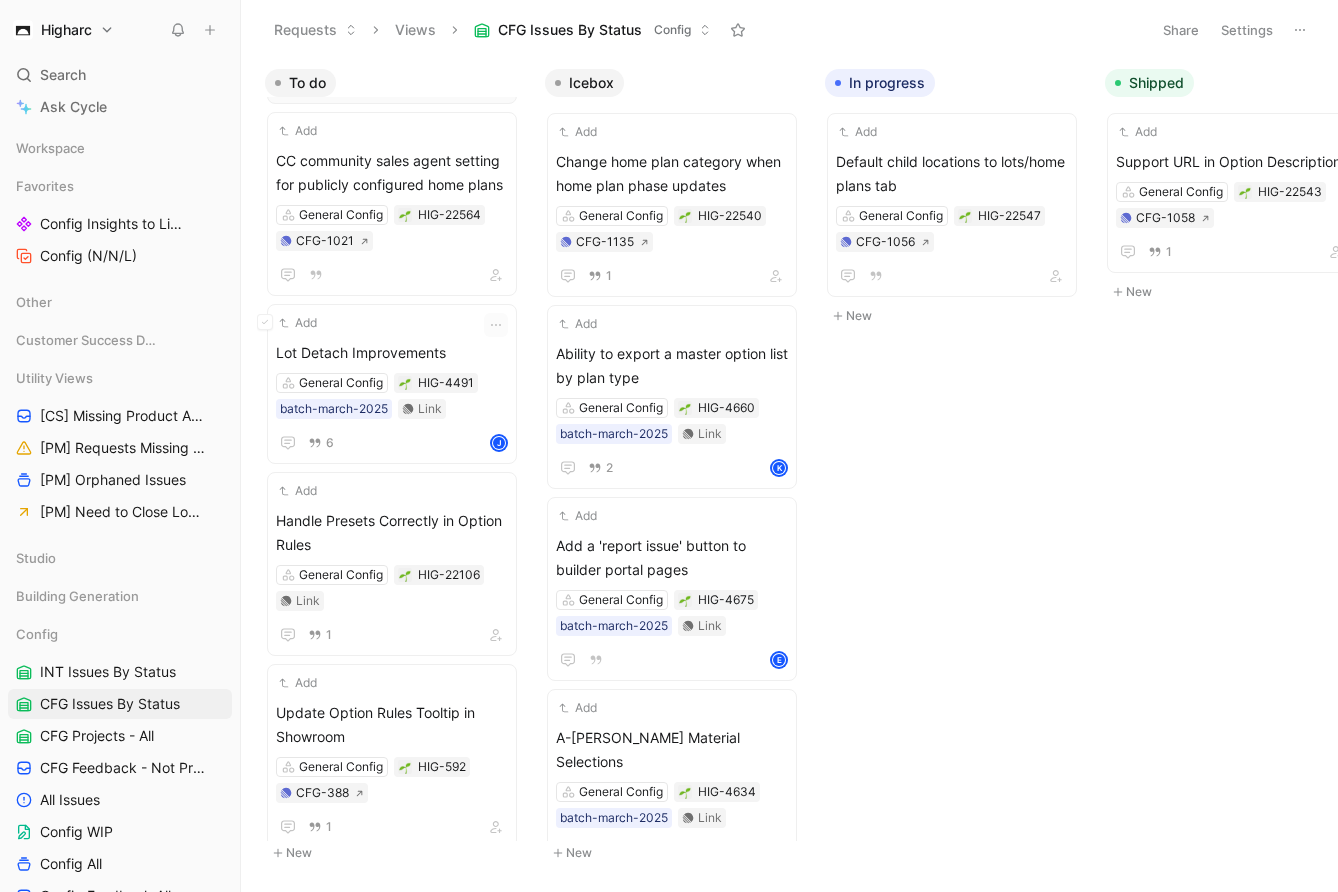 scroll, scrollTop: 2169, scrollLeft: 0, axis: vertical 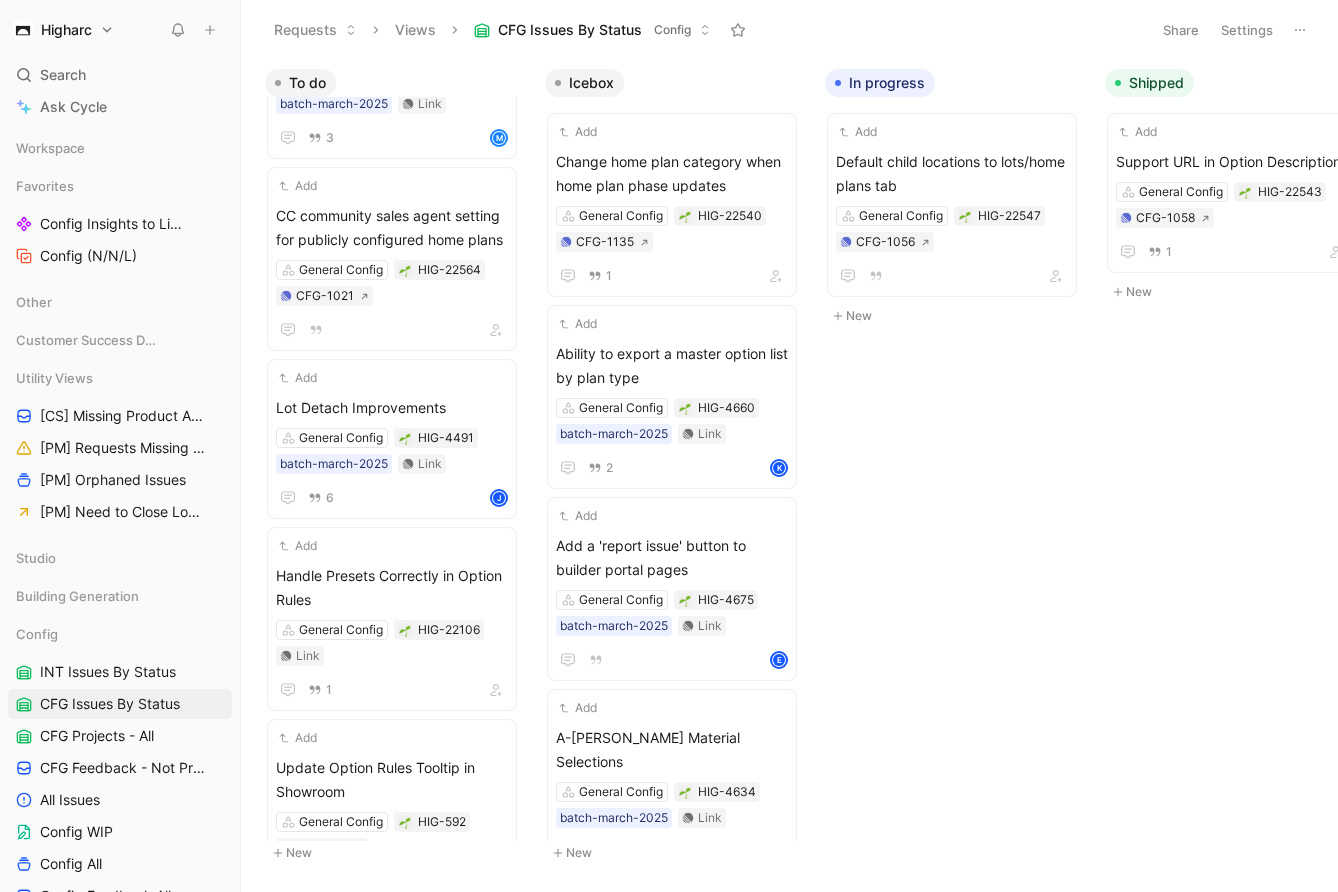 click on "Settings" at bounding box center (1247, 30) 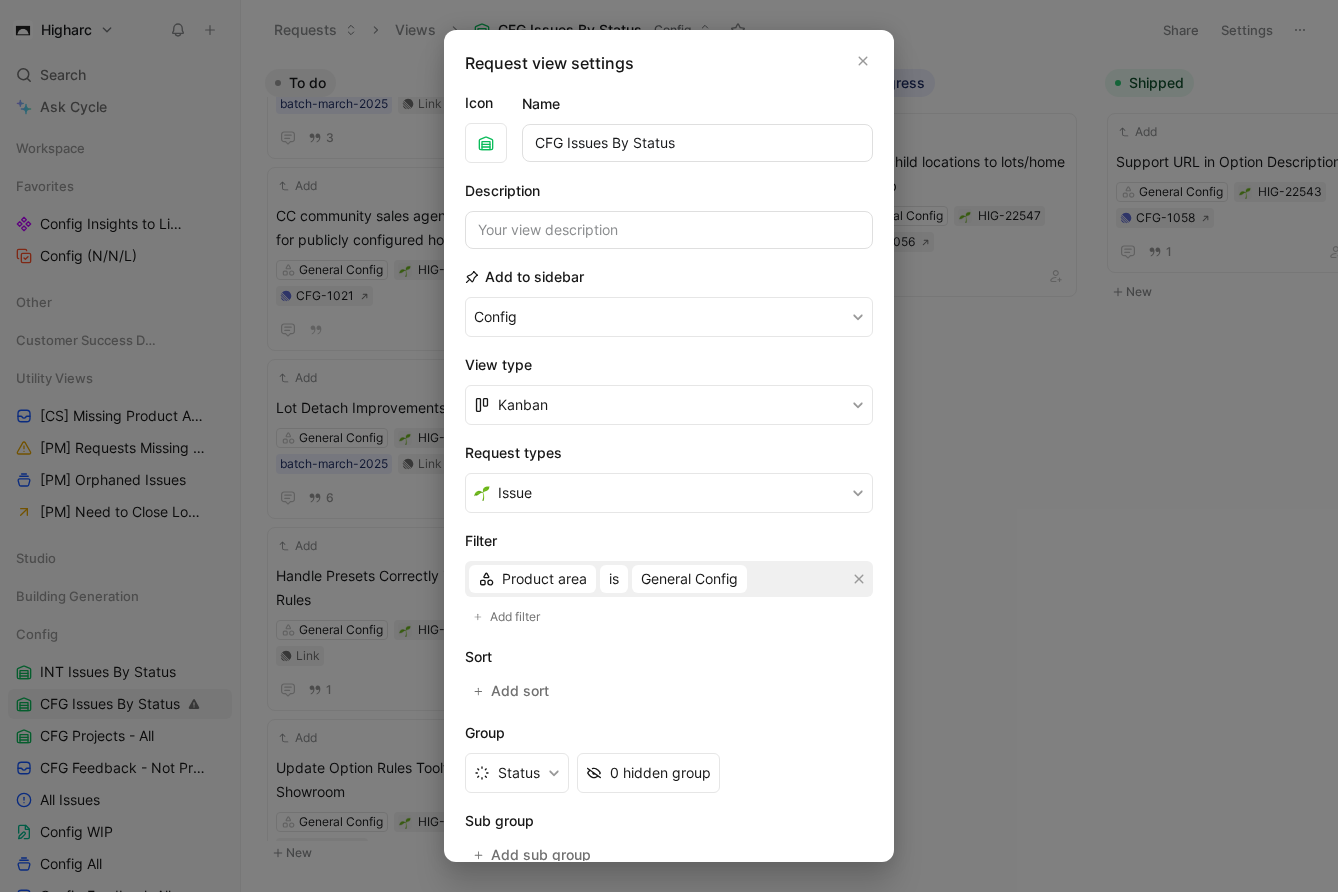 drag, startPoint x: 566, startPoint y: 142, endPoint x: 699, endPoint y: 144, distance: 133.01503 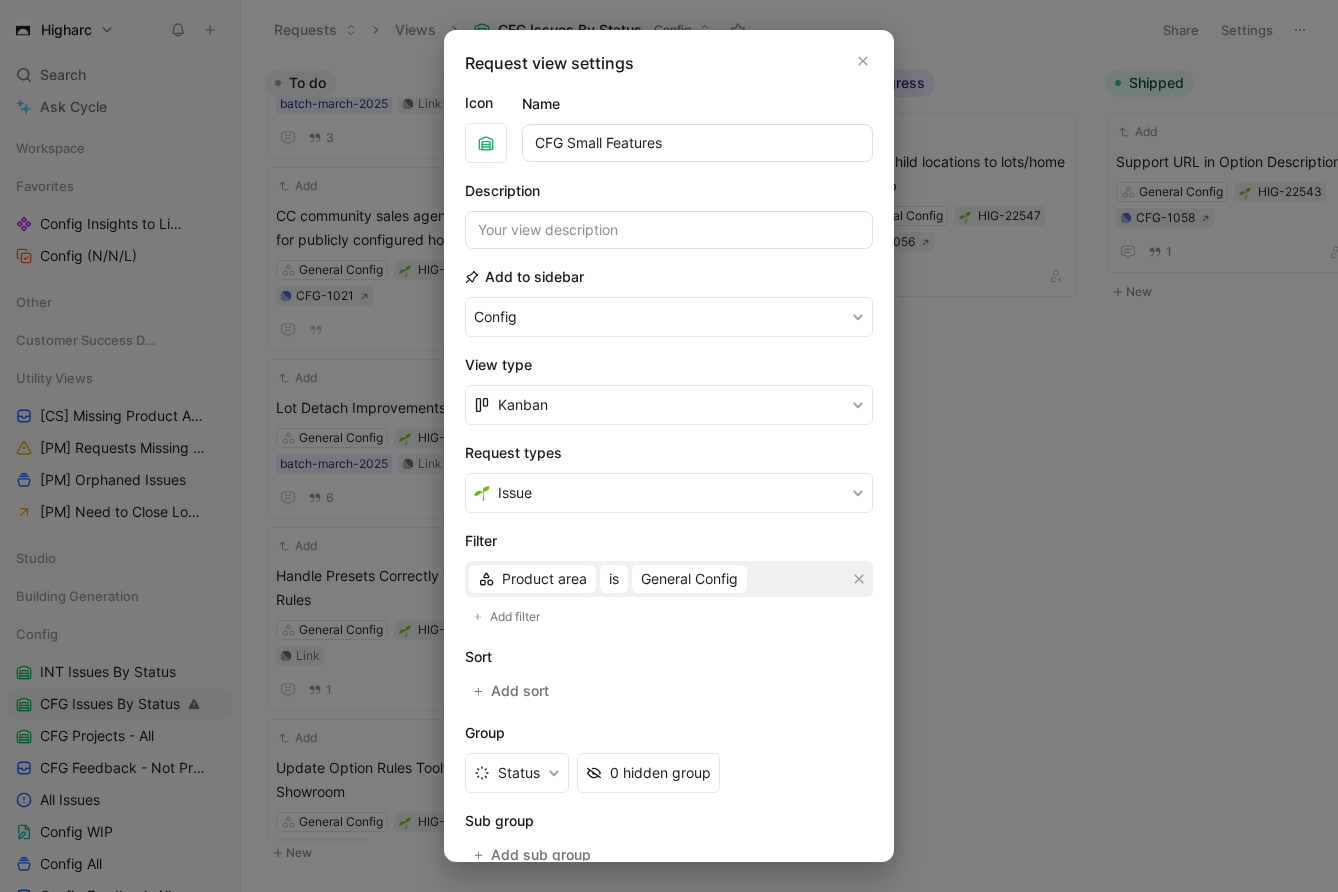 type on "CFG Small Features" 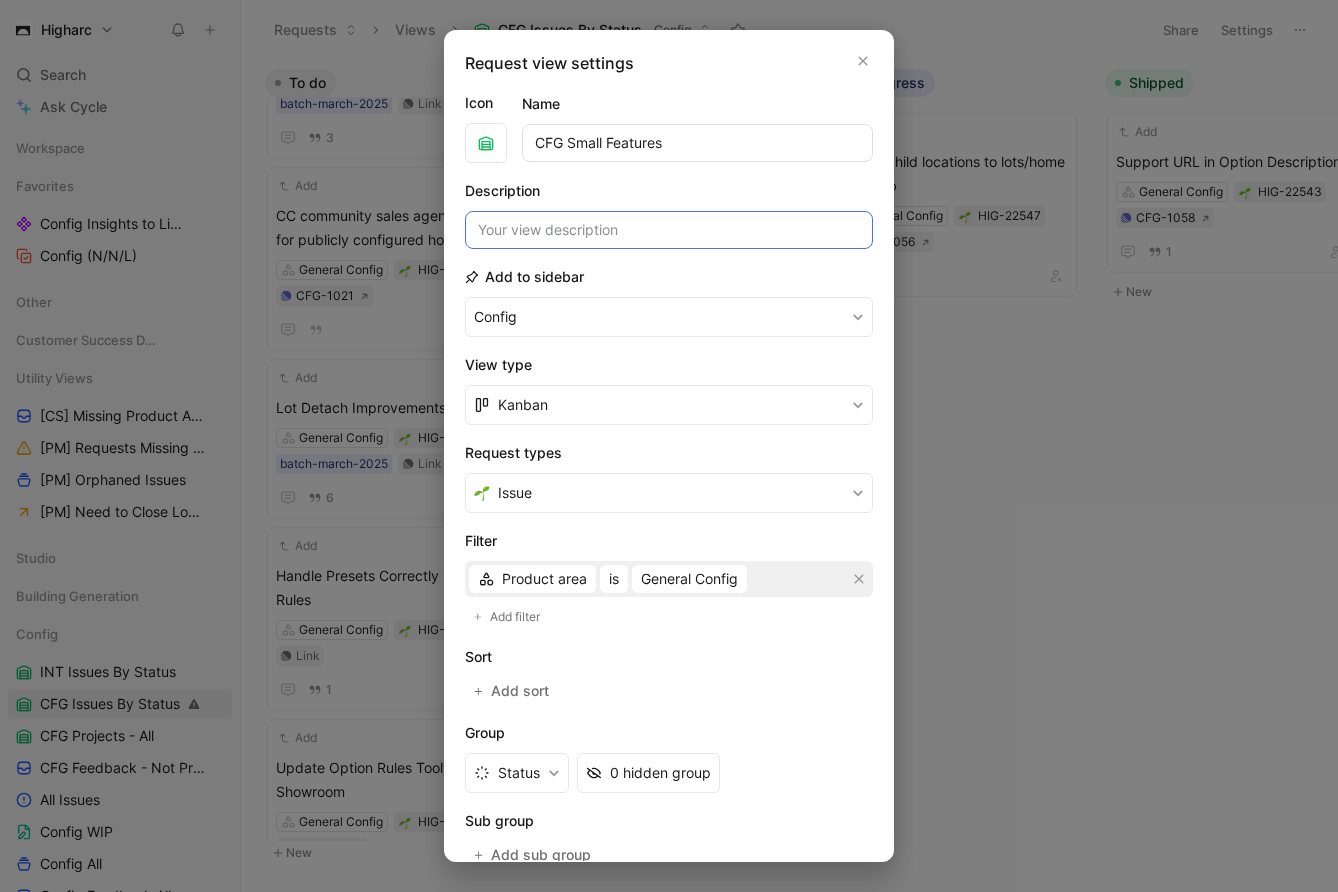click at bounding box center [669, 230] 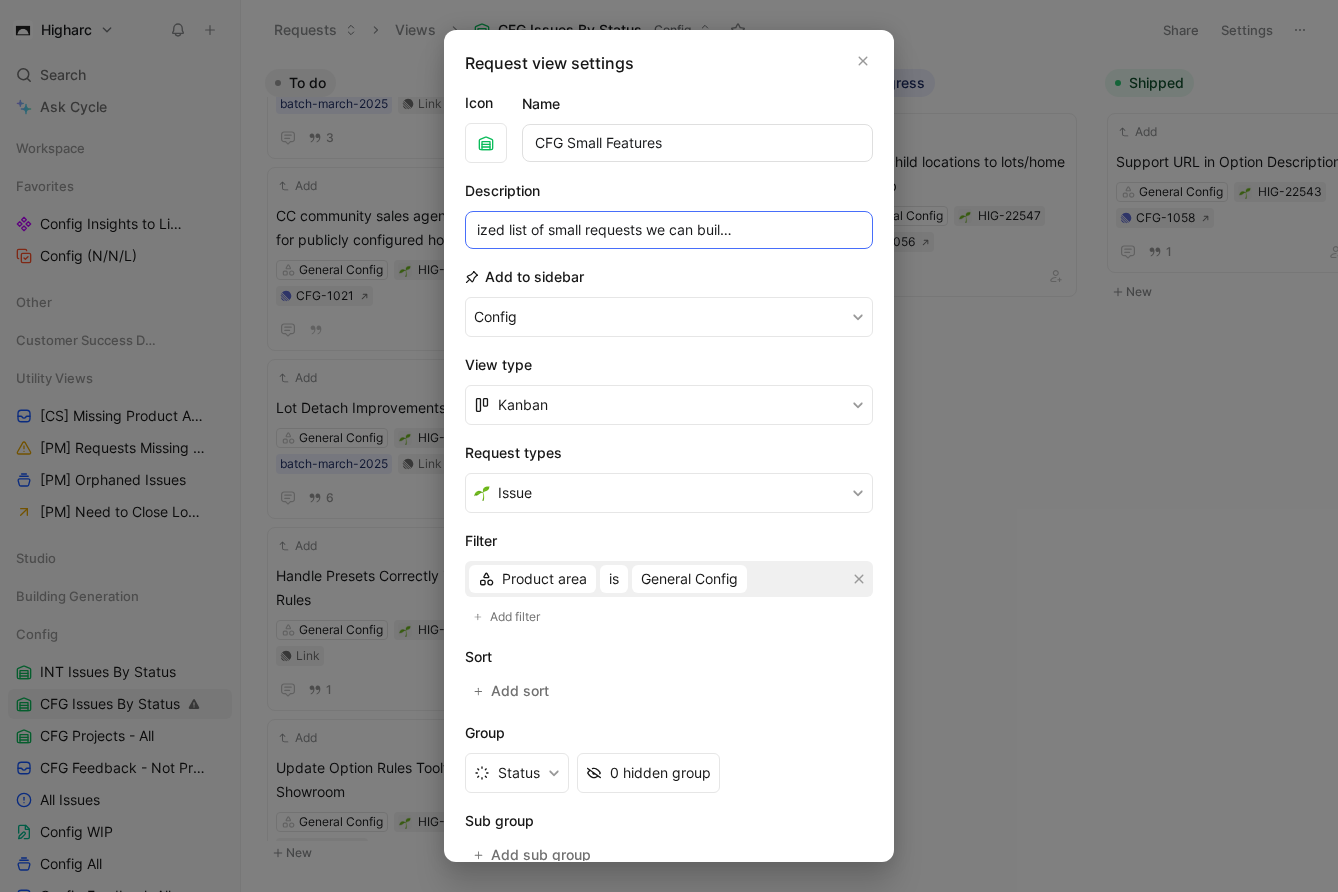 scroll, scrollTop: 0, scrollLeft: 143, axis: horizontal 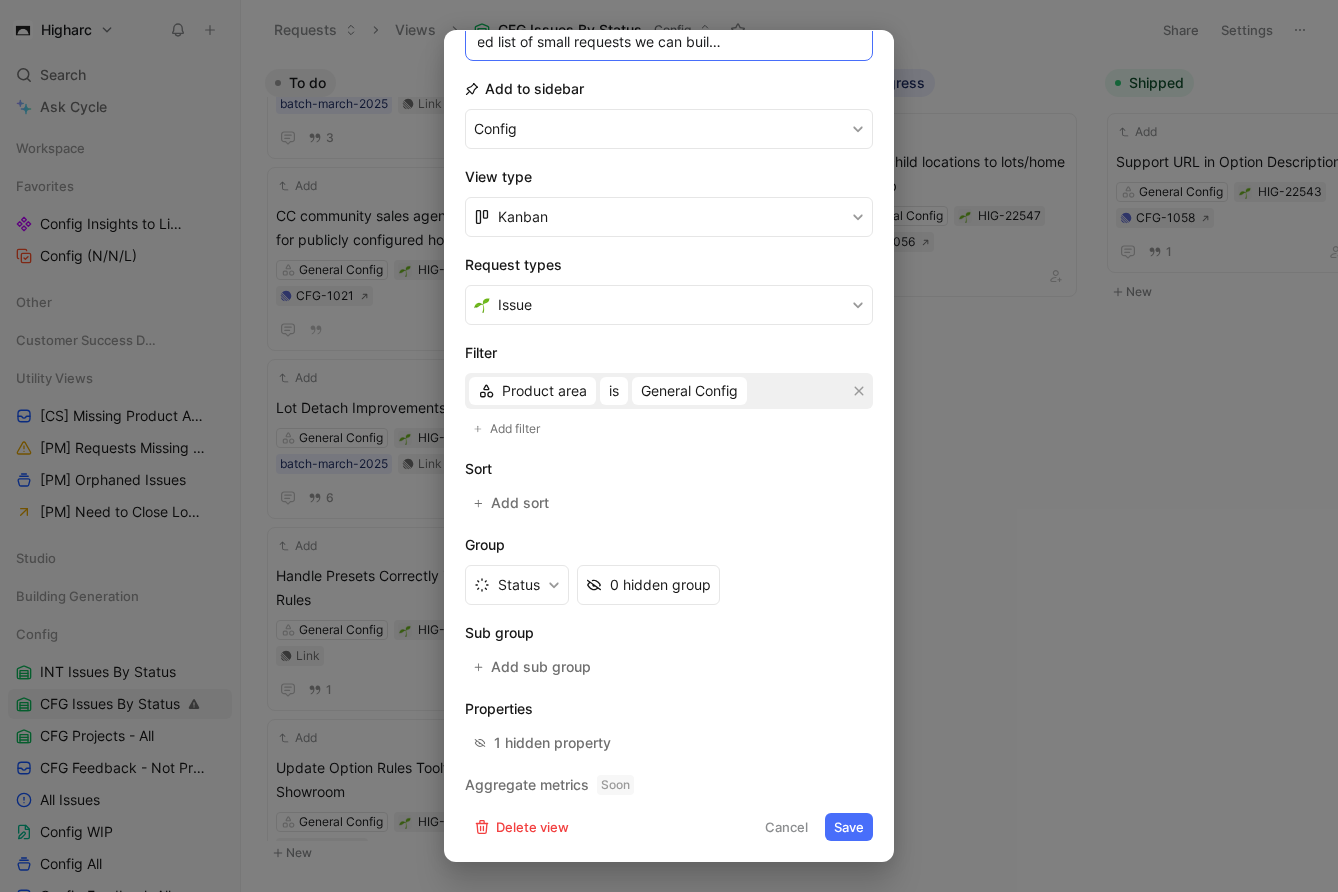 type on "Continuously prioritized list of small requests we can build alongside a roadmap" 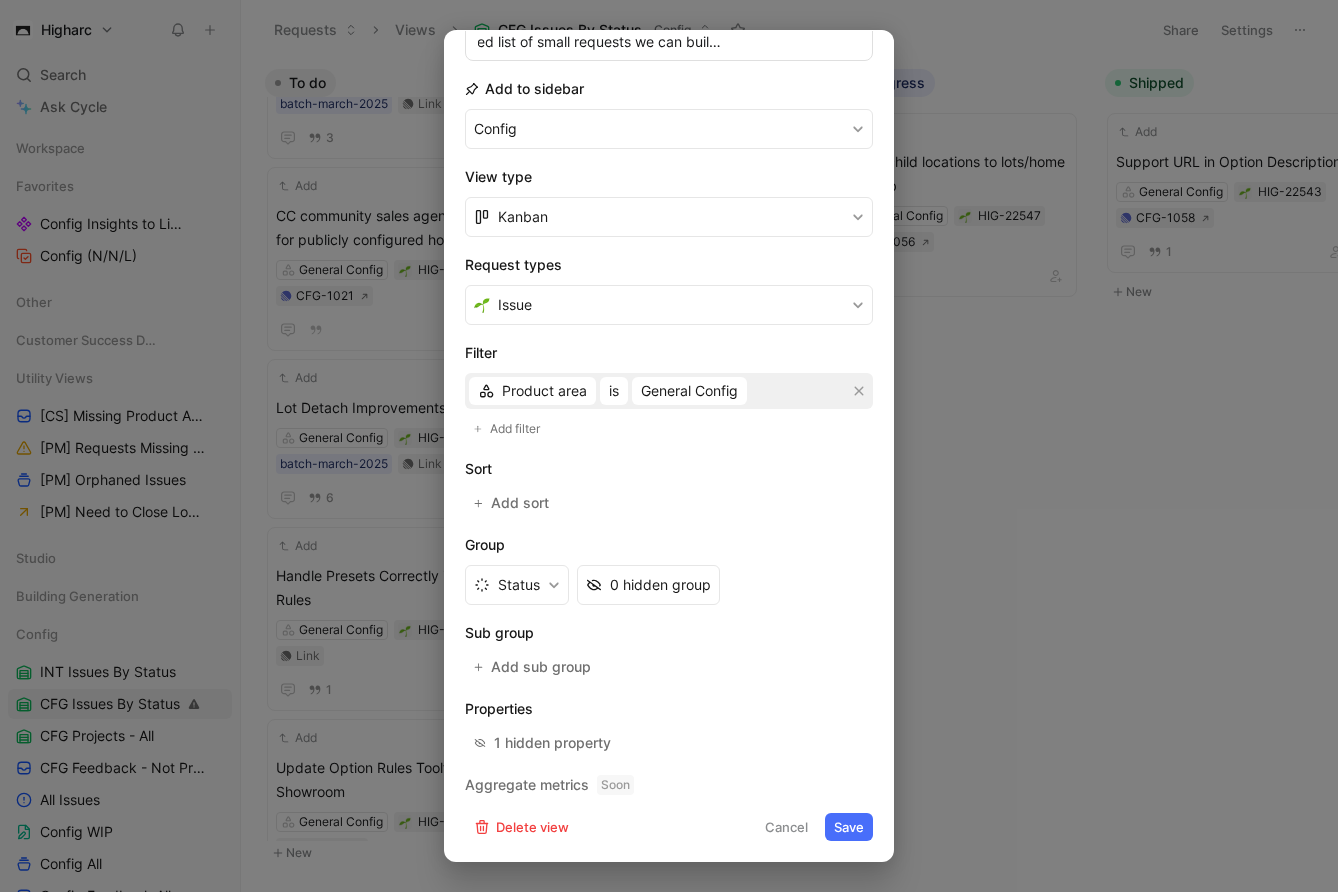 click on "Save" at bounding box center (849, 827) 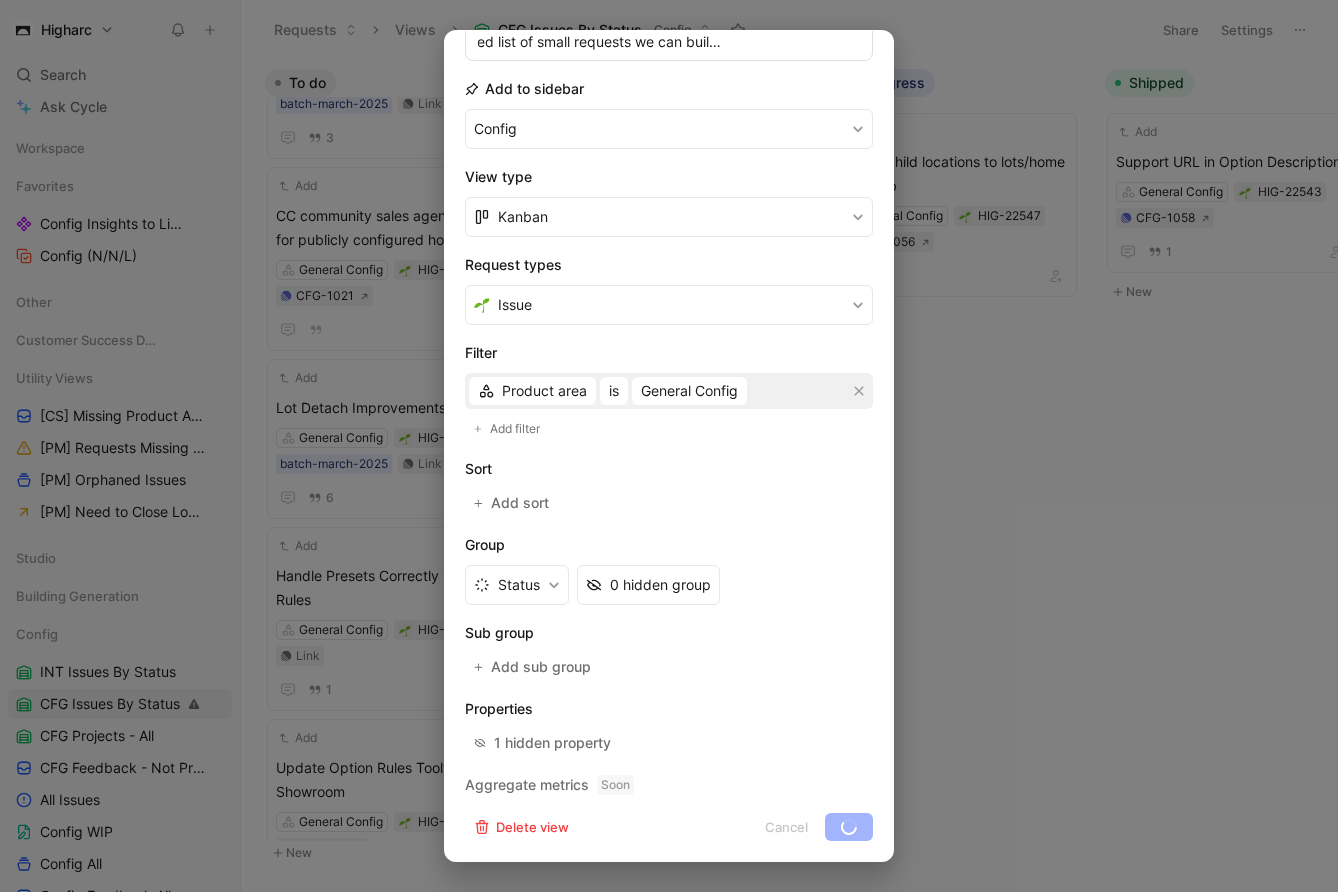 scroll, scrollTop: 0, scrollLeft: 0, axis: both 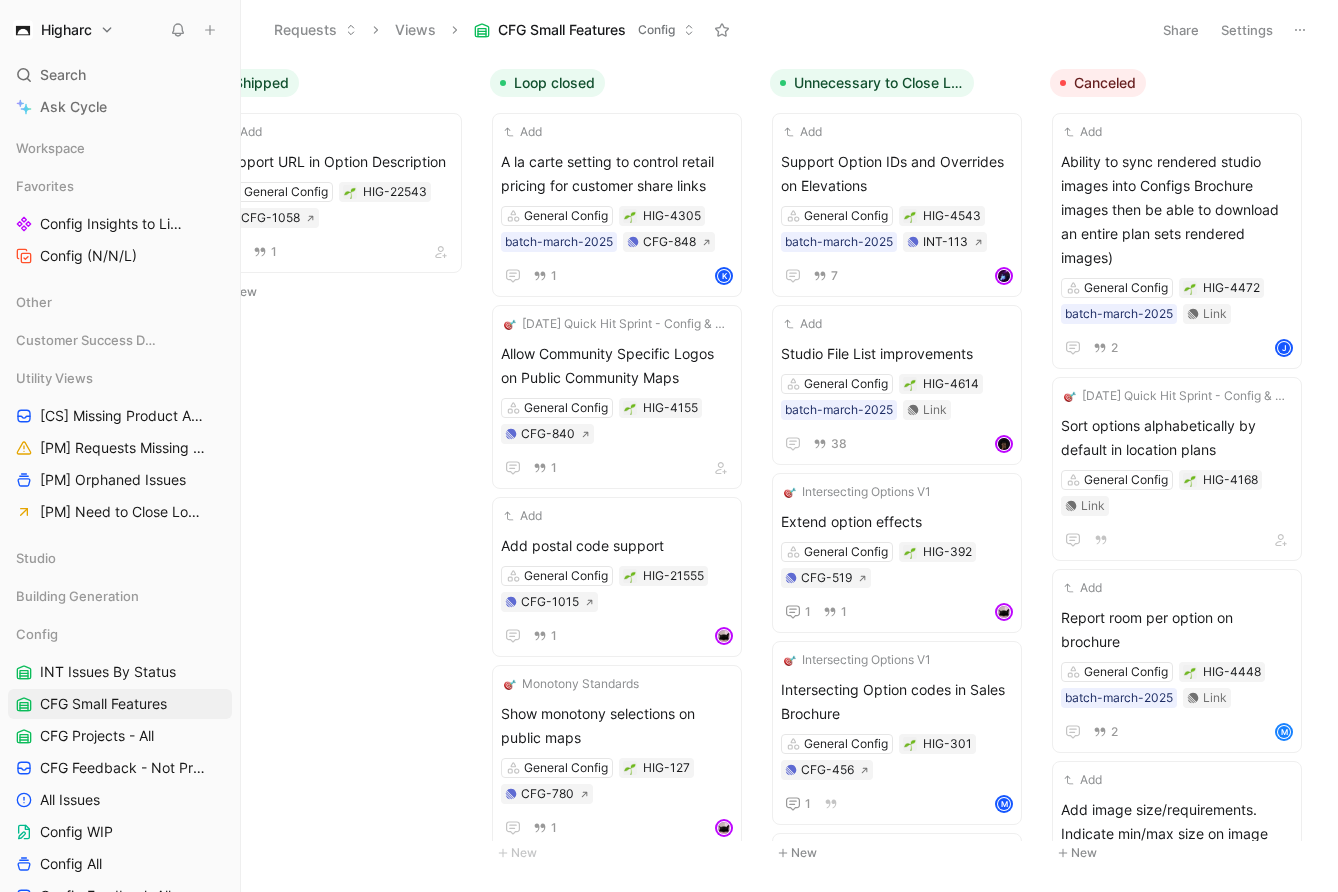 click on "Canceled" at bounding box center (1105, 83) 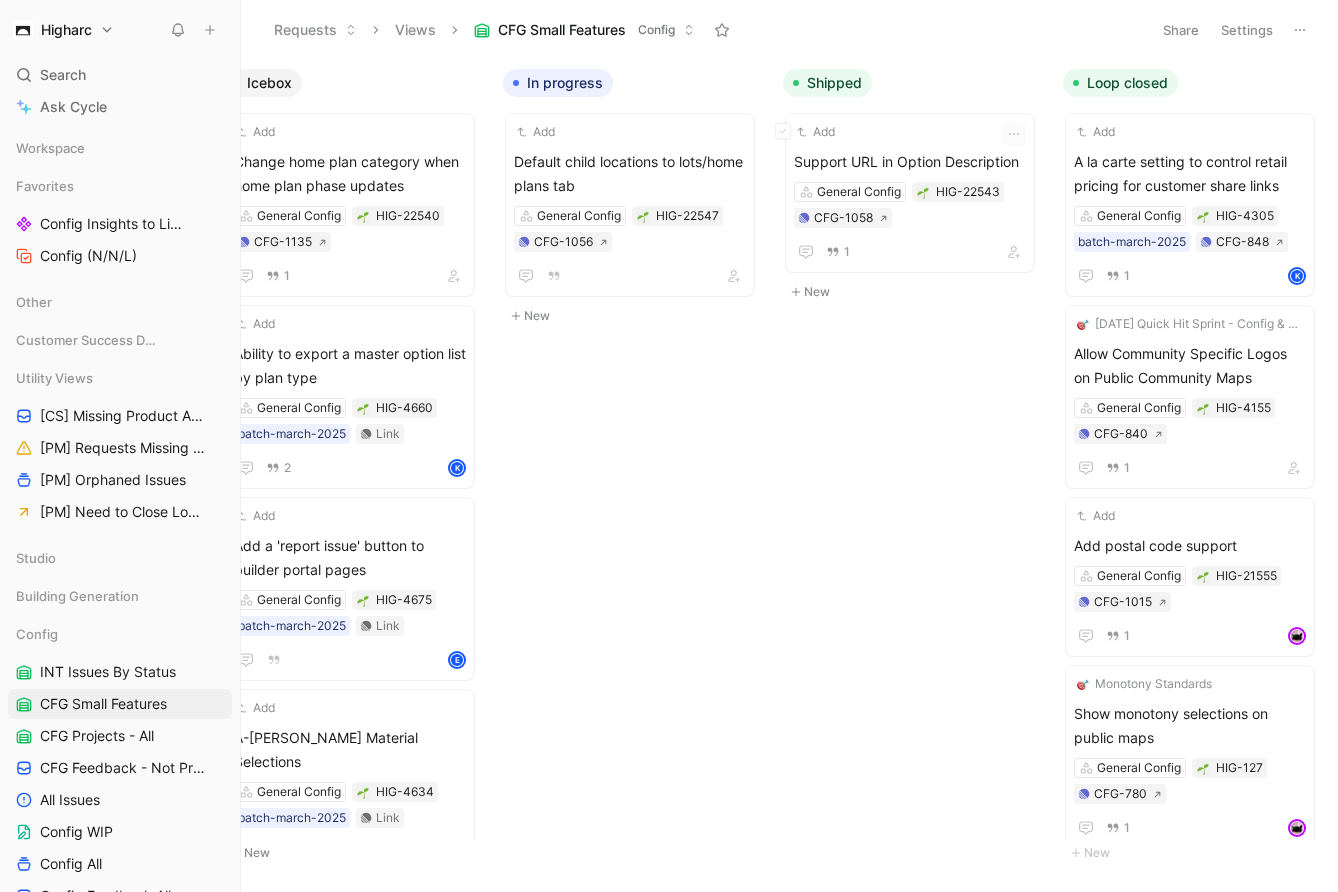 scroll, scrollTop: 0, scrollLeft: 677, axis: horizontal 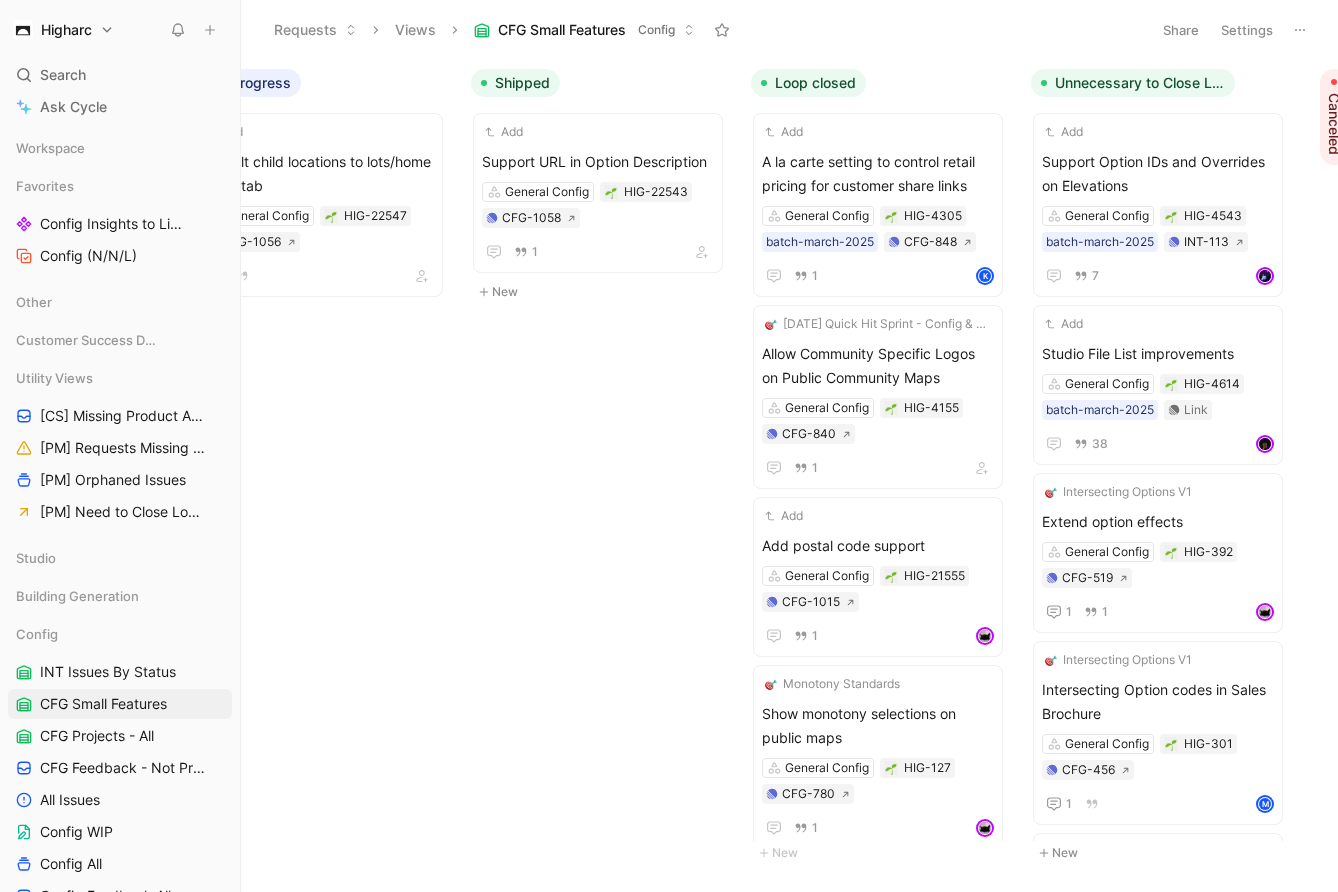 click on "Unnecessary to Close Loop" at bounding box center [1133, 83] 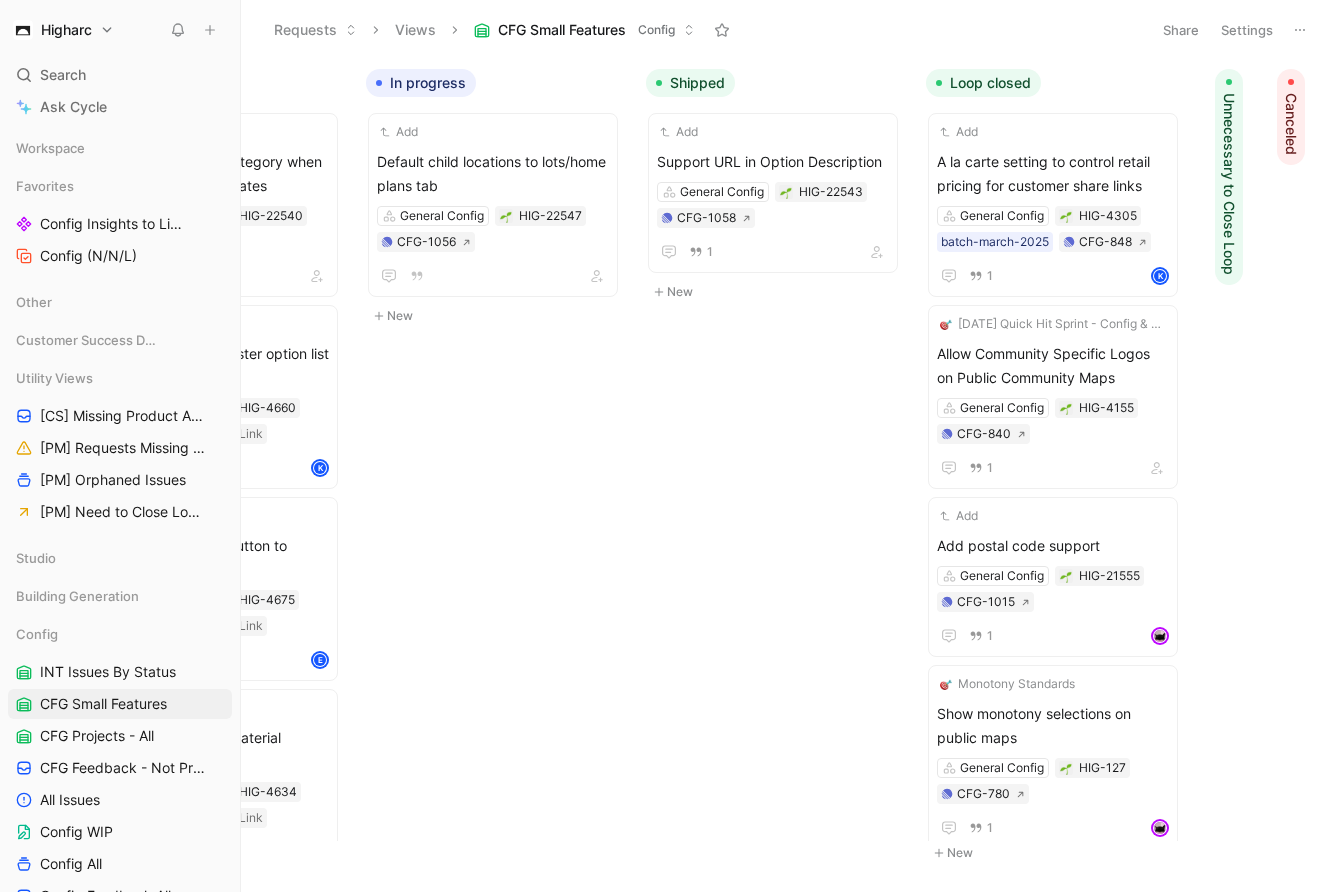 click on "Loop closed" at bounding box center [990, 83] 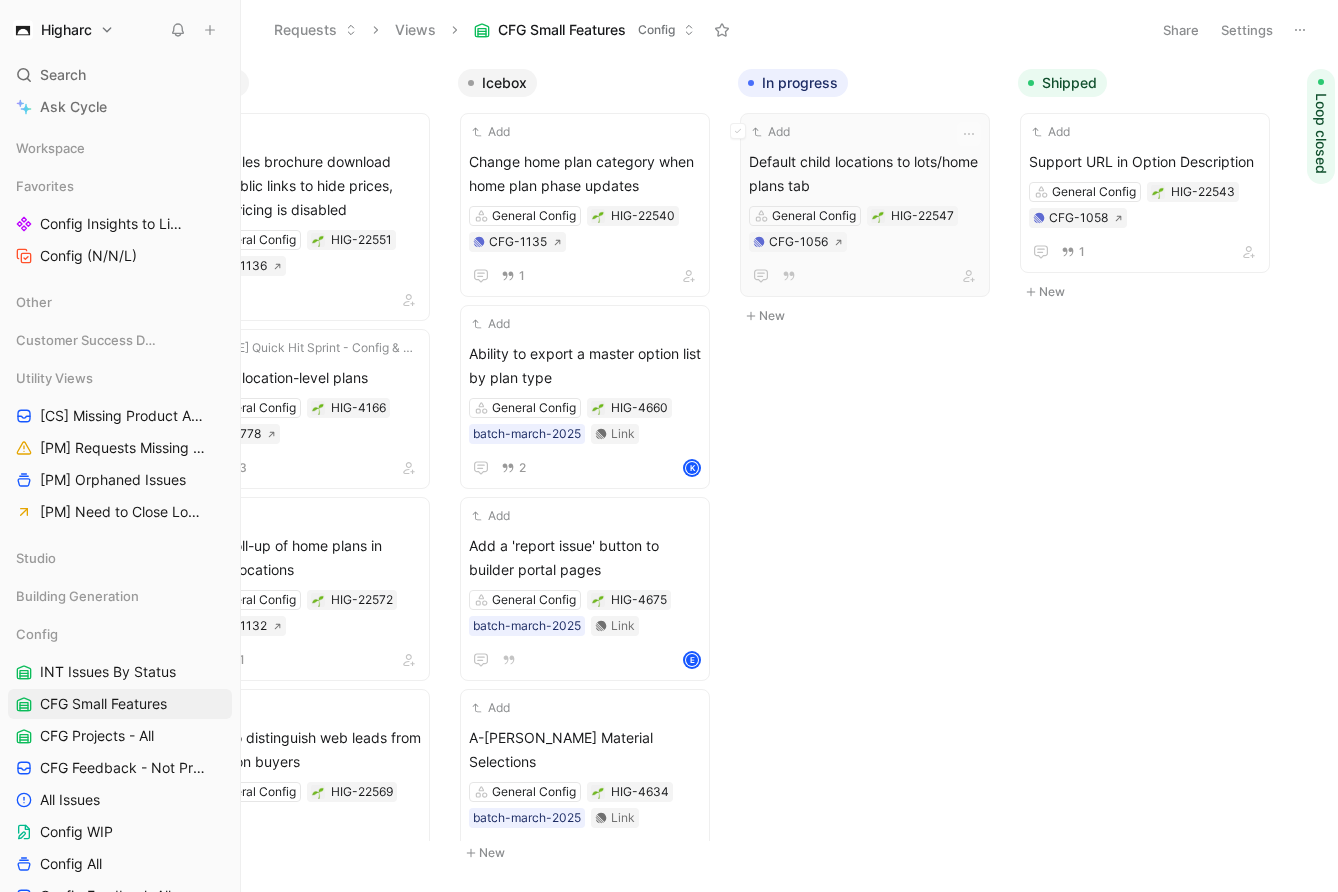 scroll, scrollTop: 0, scrollLeft: 0, axis: both 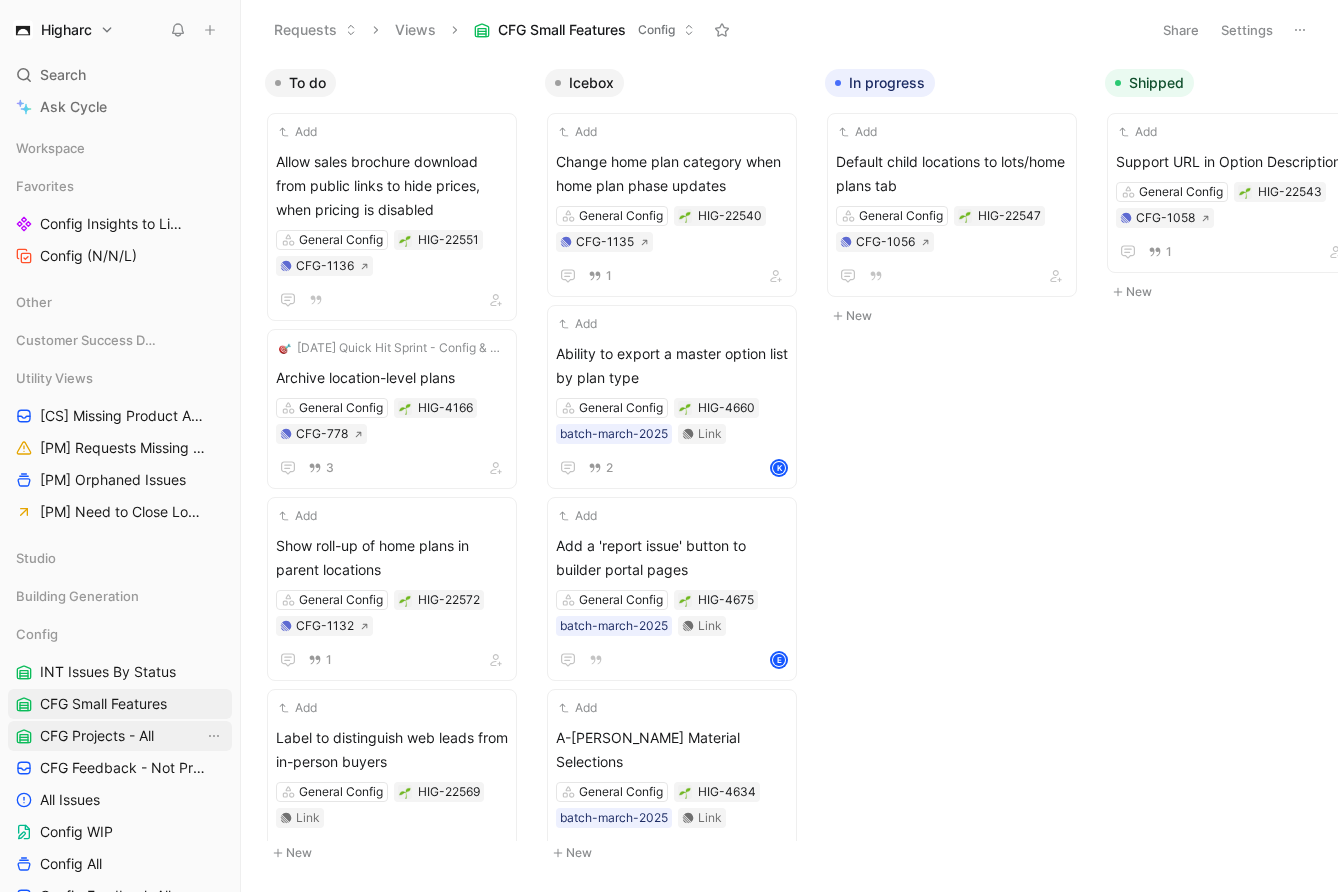 click on "CFG Projects - All" at bounding box center [97, 736] 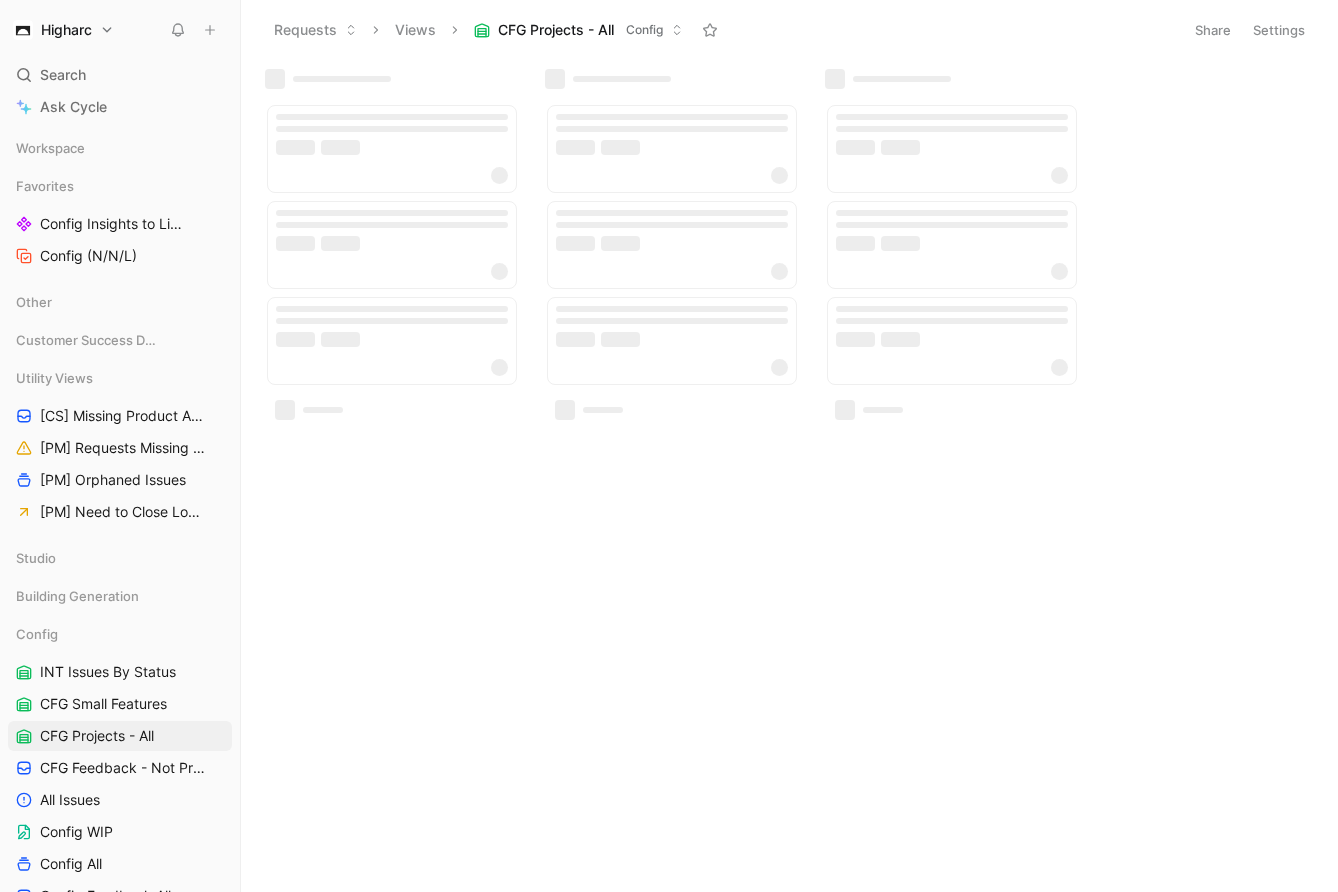 click on "Settings" at bounding box center [1279, 30] 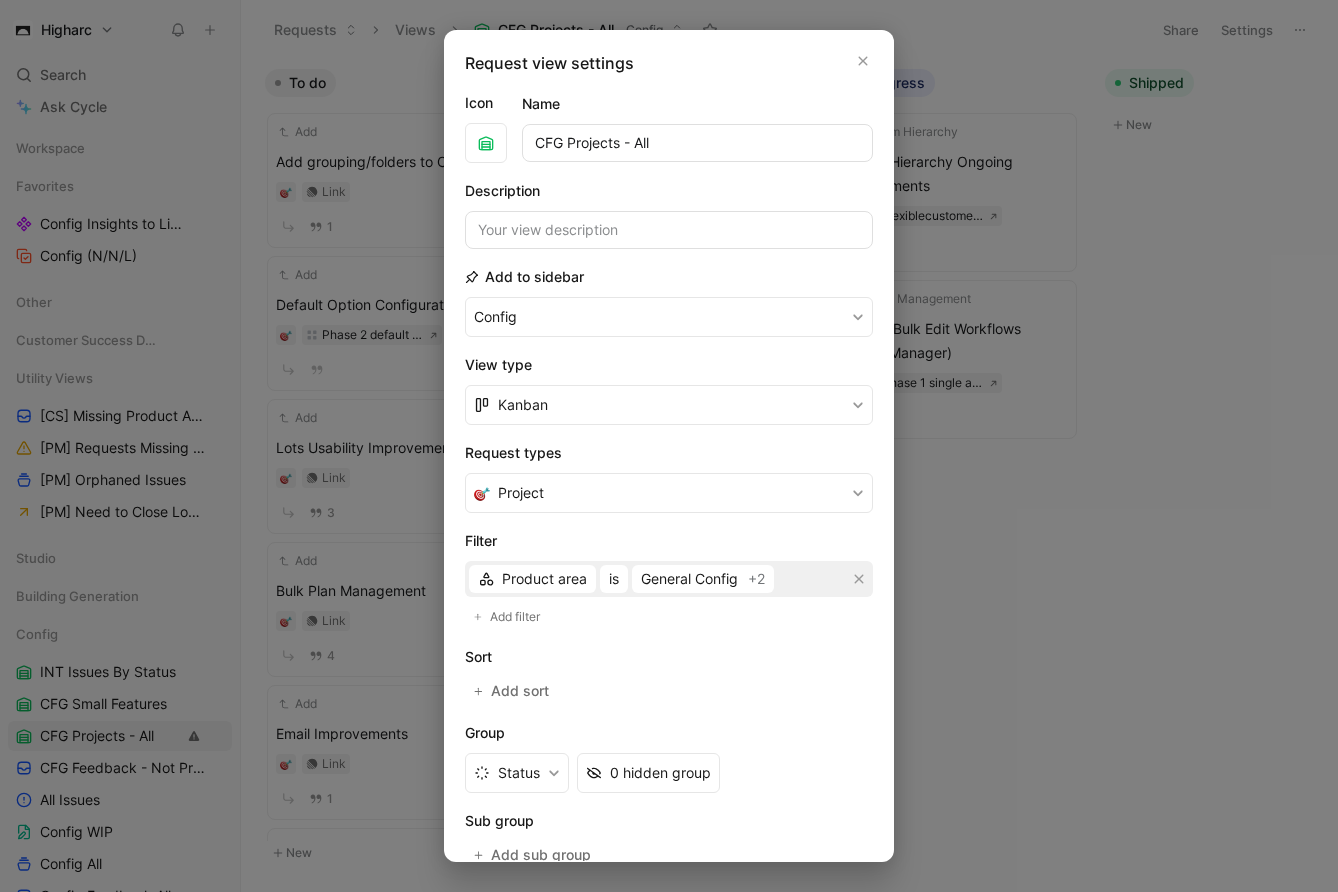 click on "CFG Projects - All" at bounding box center (697, 143) 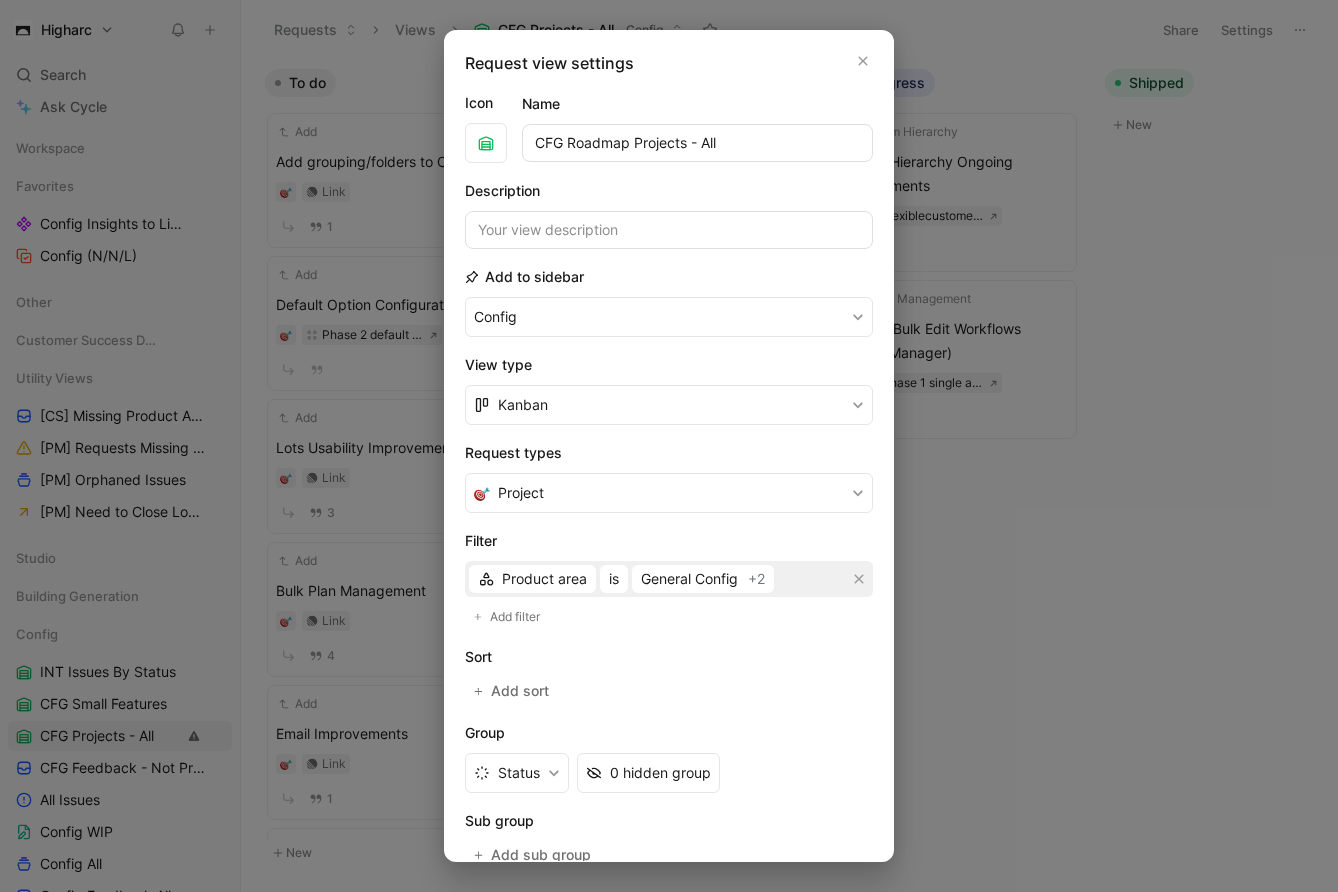 click on "CFG Roadmap Projects - All" at bounding box center (697, 143) 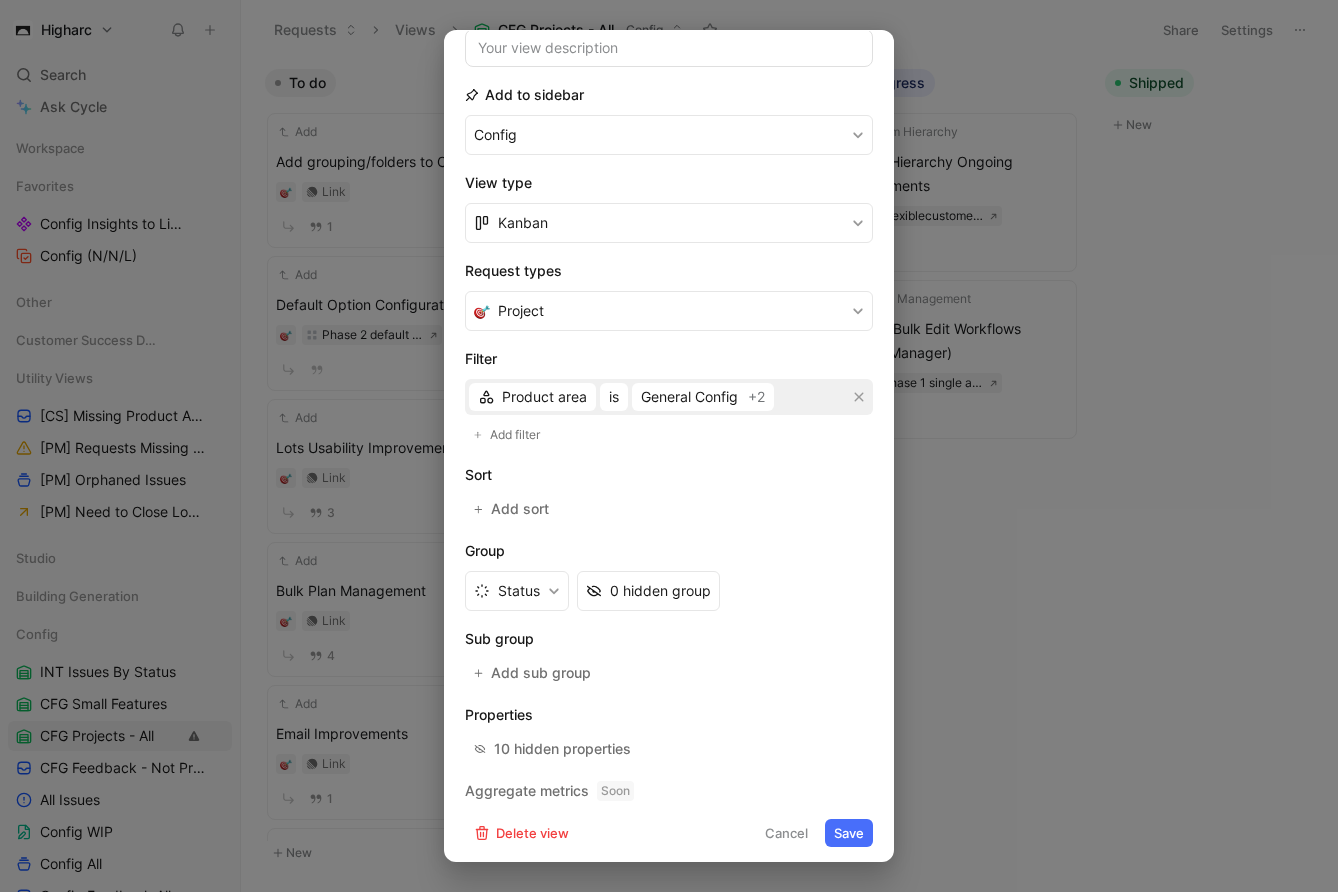scroll, scrollTop: 188, scrollLeft: 0, axis: vertical 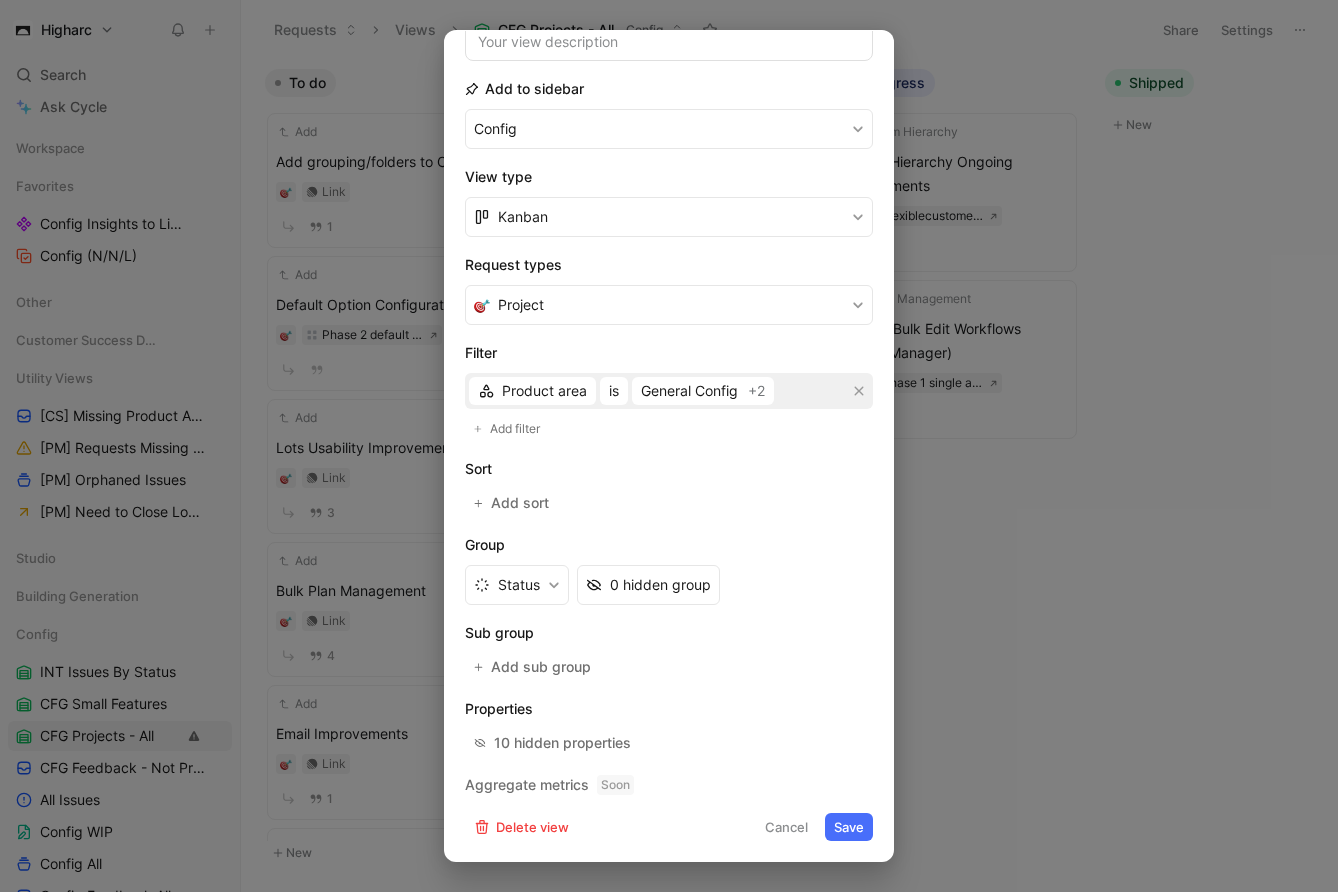type on "CFG Roadmap Projects" 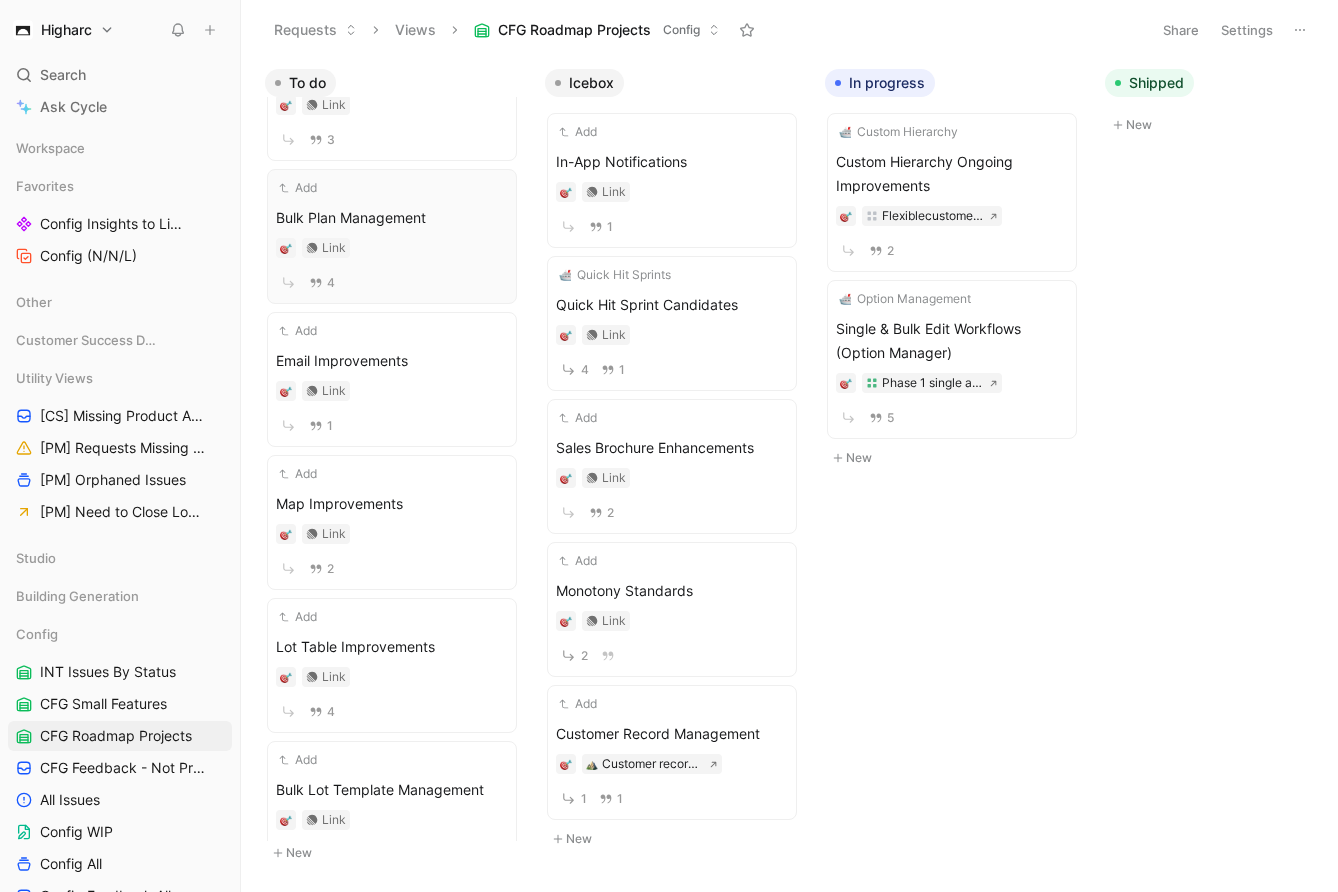 scroll, scrollTop: 868, scrollLeft: 0, axis: vertical 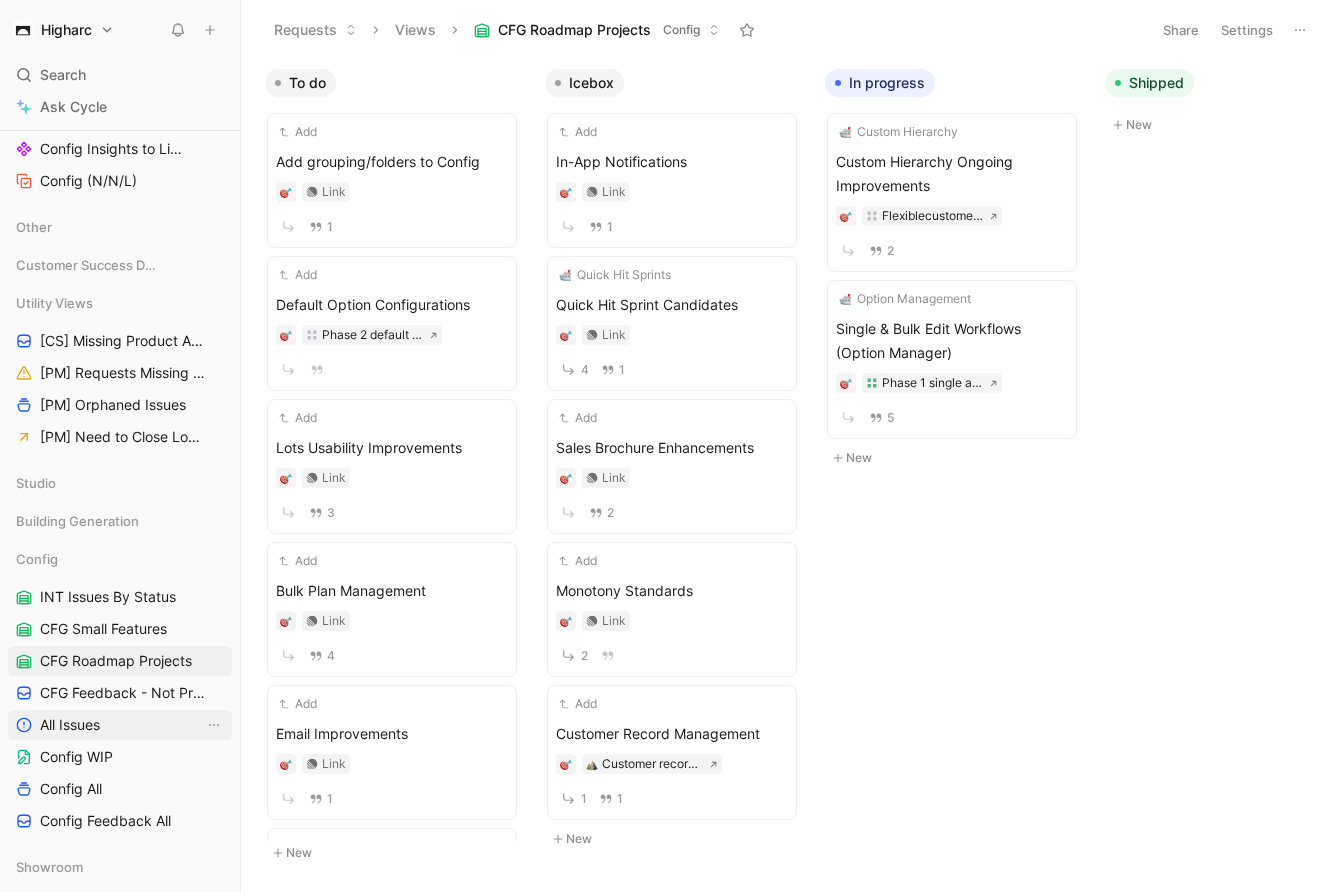 click on "All Issues" at bounding box center [120, 725] 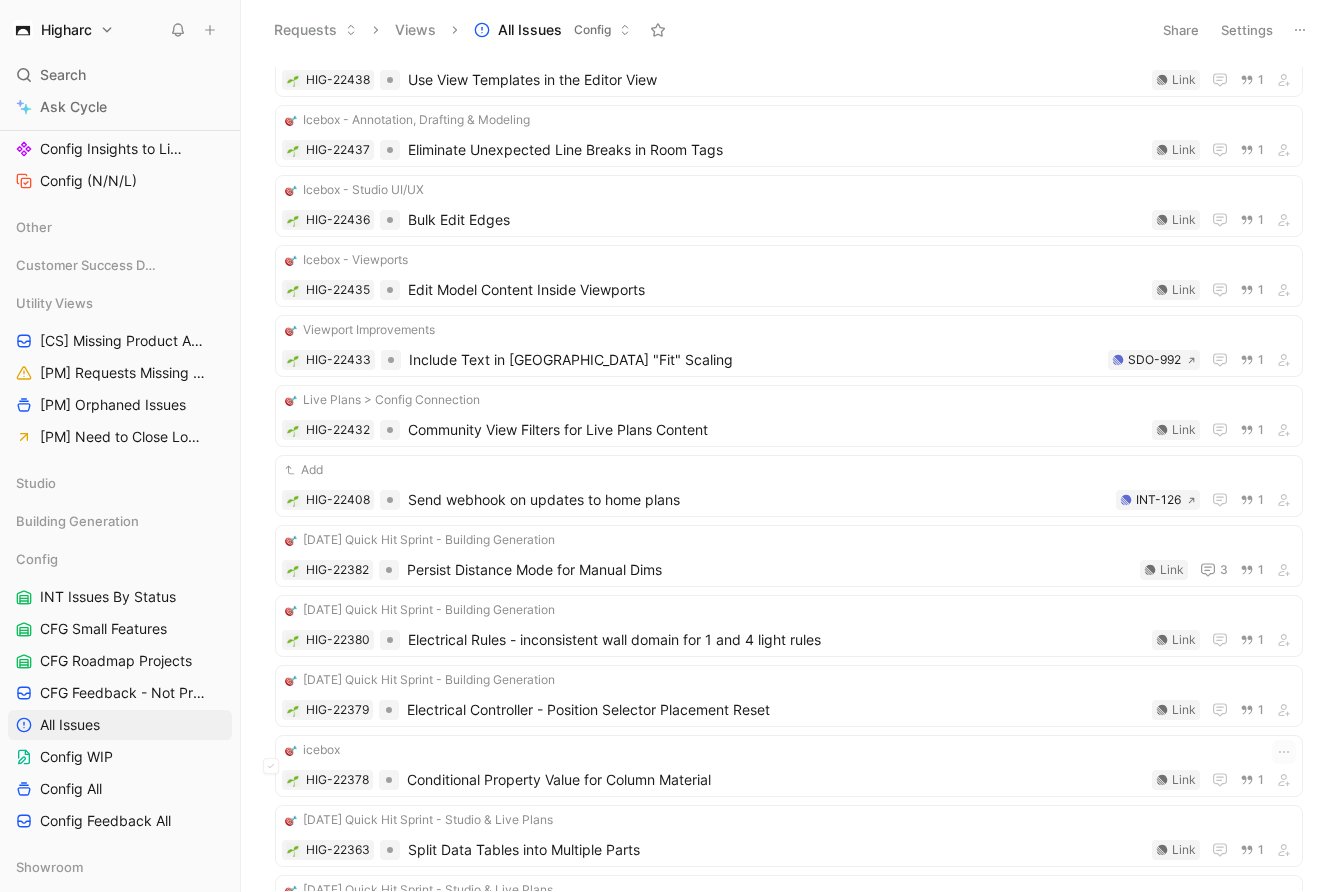 scroll, scrollTop: 1442, scrollLeft: 0, axis: vertical 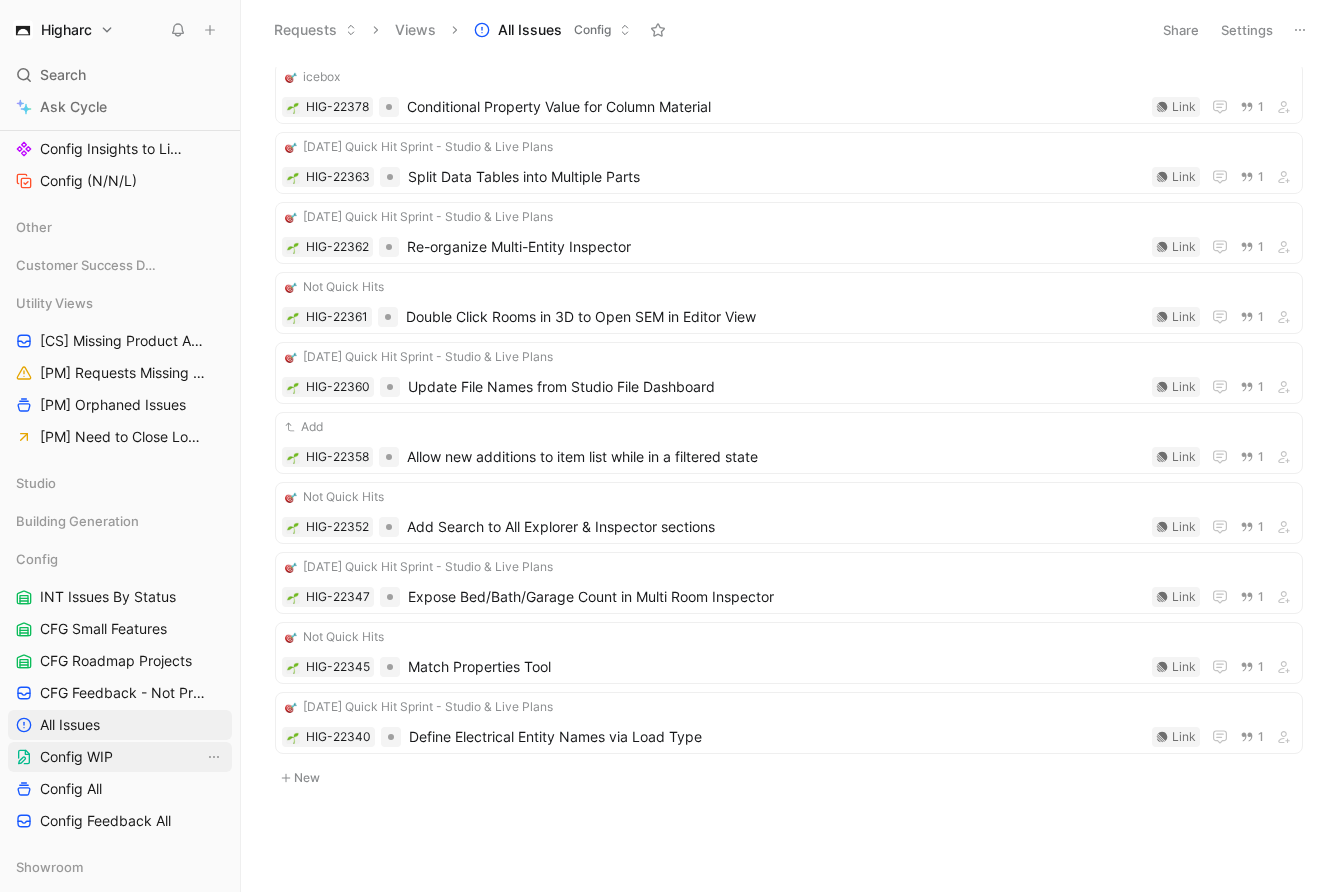 click on "Config WIP" at bounding box center (120, 757) 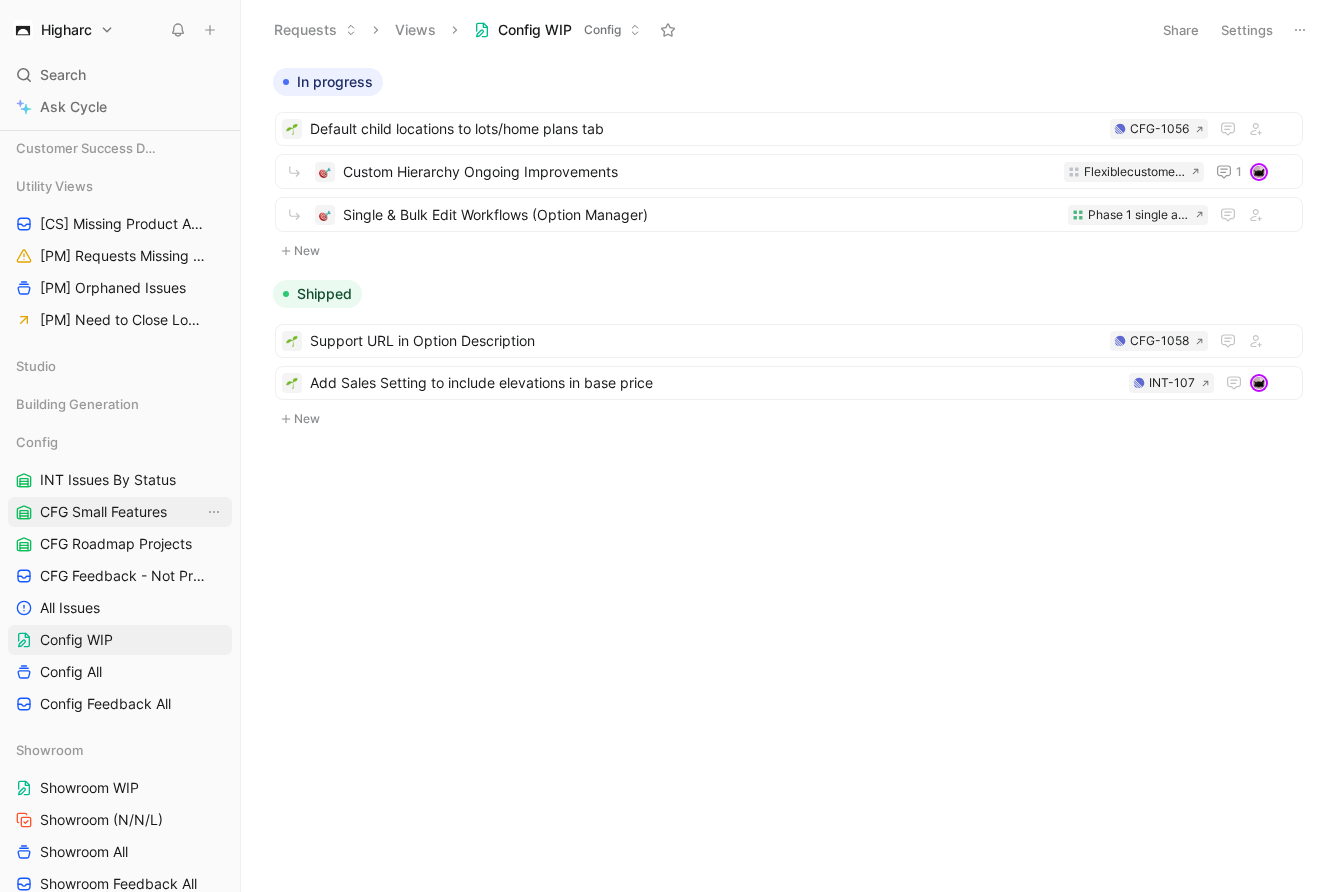 scroll, scrollTop: 205, scrollLeft: 0, axis: vertical 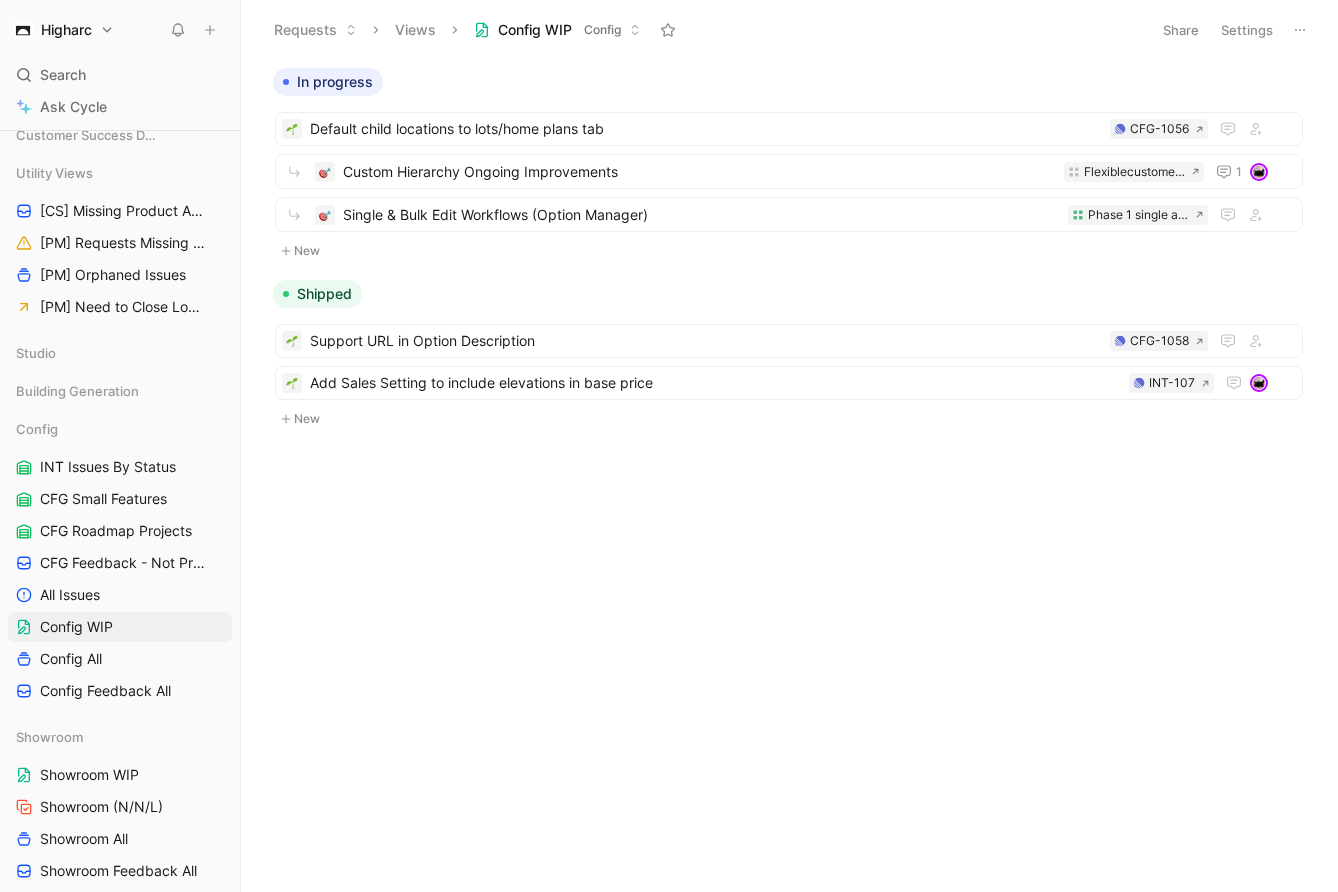 click on "Config INT Issues By Status CFG Small Features CFG Roadmap Projects  CFG Feedback - Not Processed All Issues Config WIP Config All Config Feedback All" at bounding box center [120, 560] 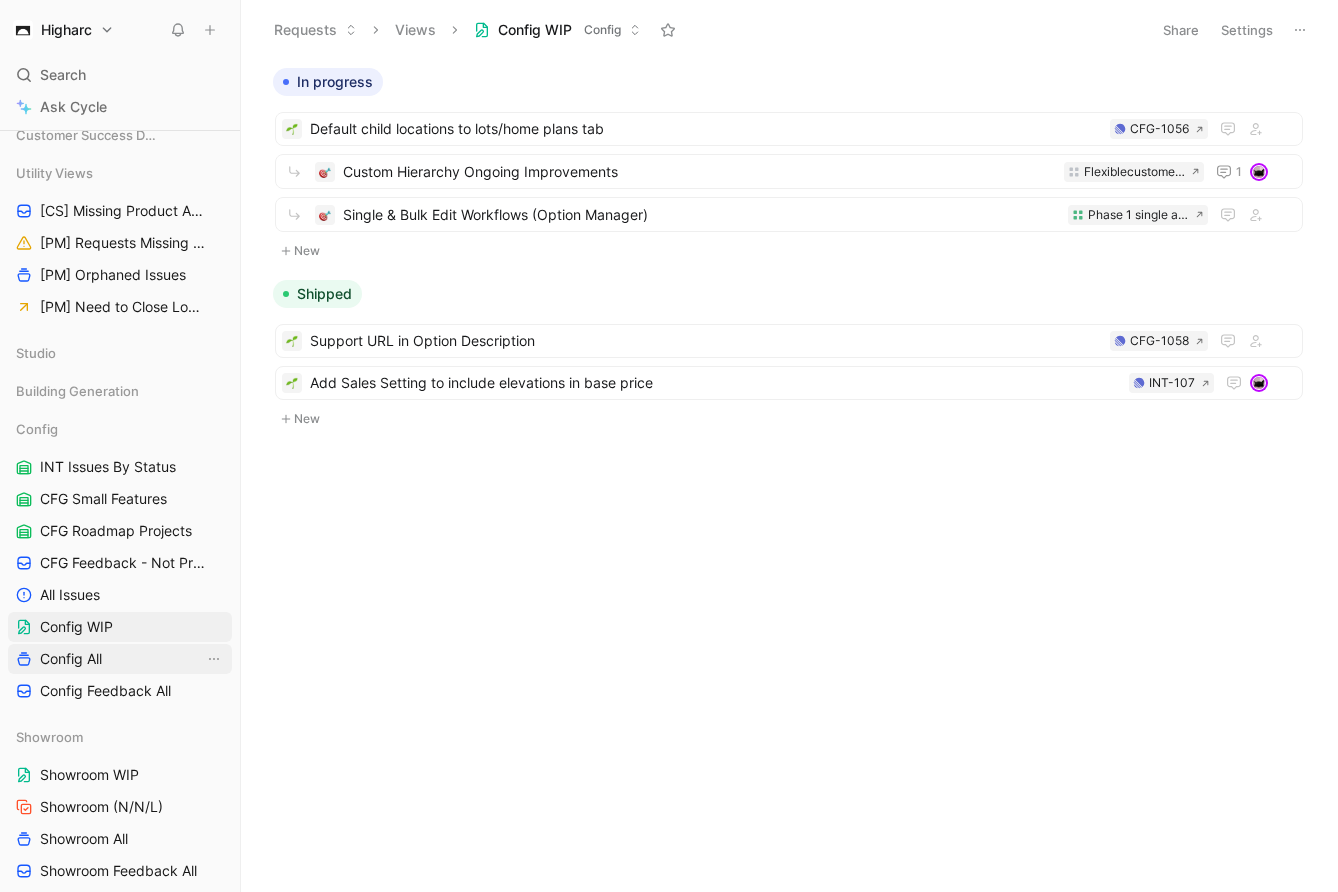 click on "Config All" at bounding box center (120, 659) 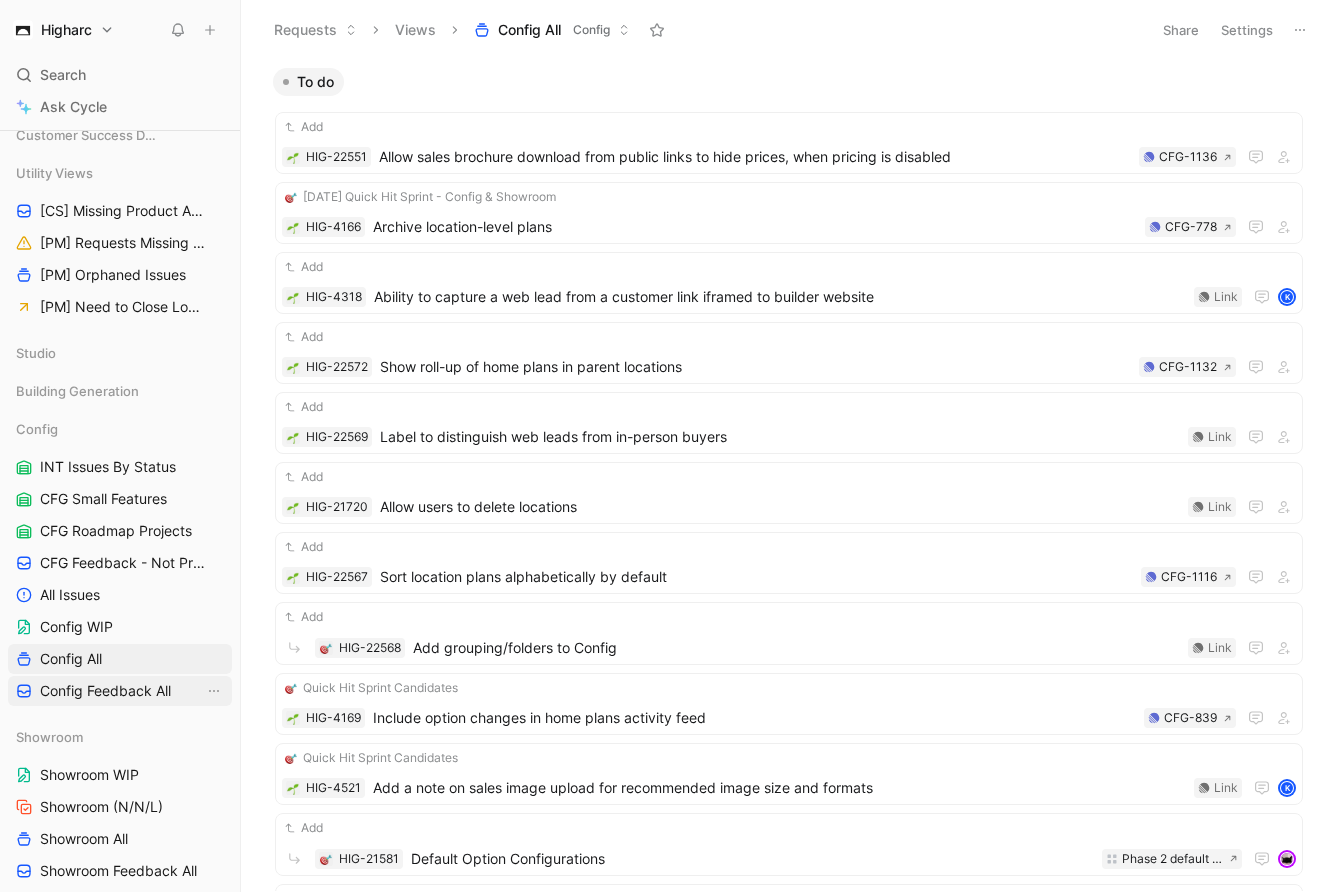 click on "Config Feedback All" at bounding box center (105, 691) 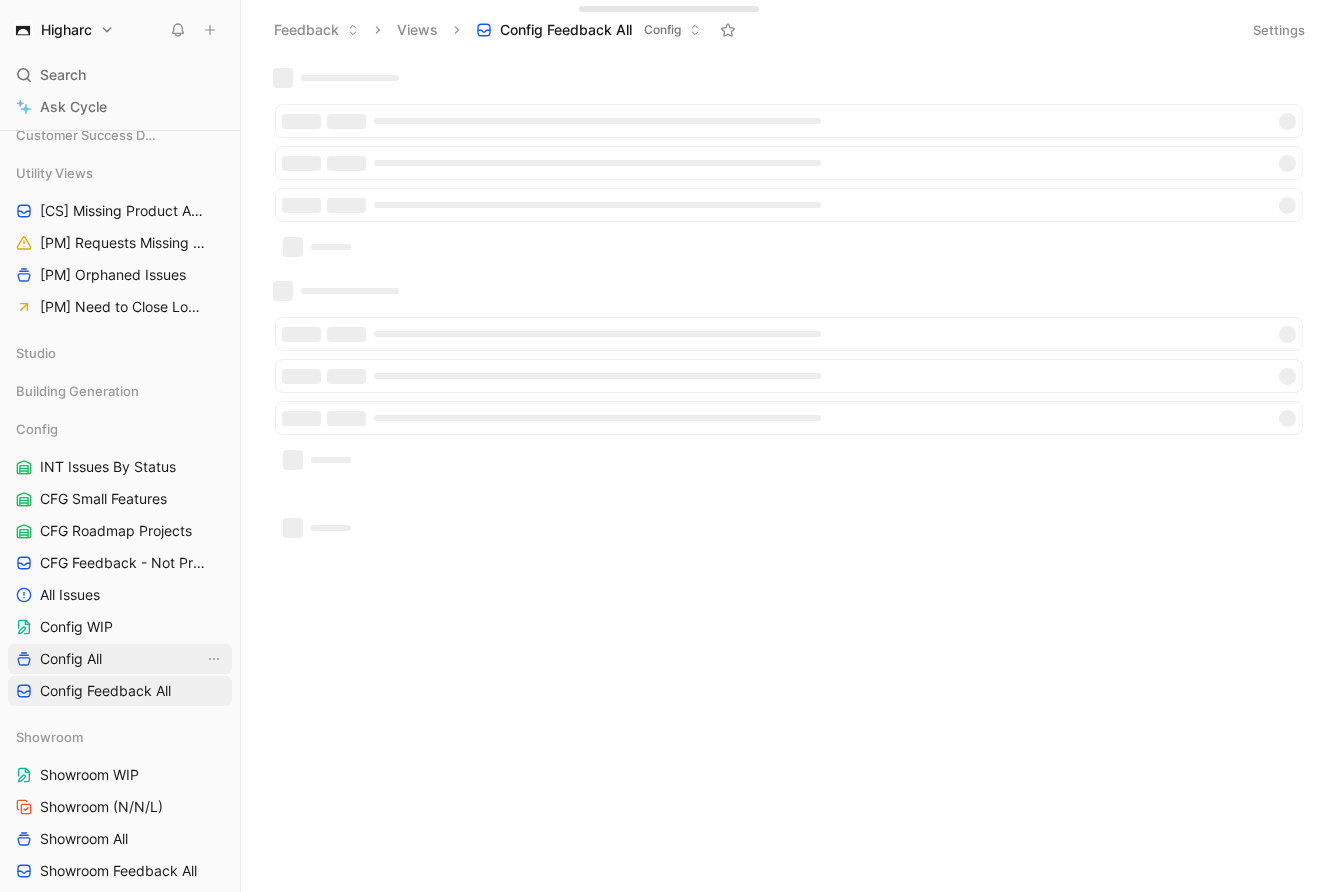 click on "Config All" at bounding box center [120, 659] 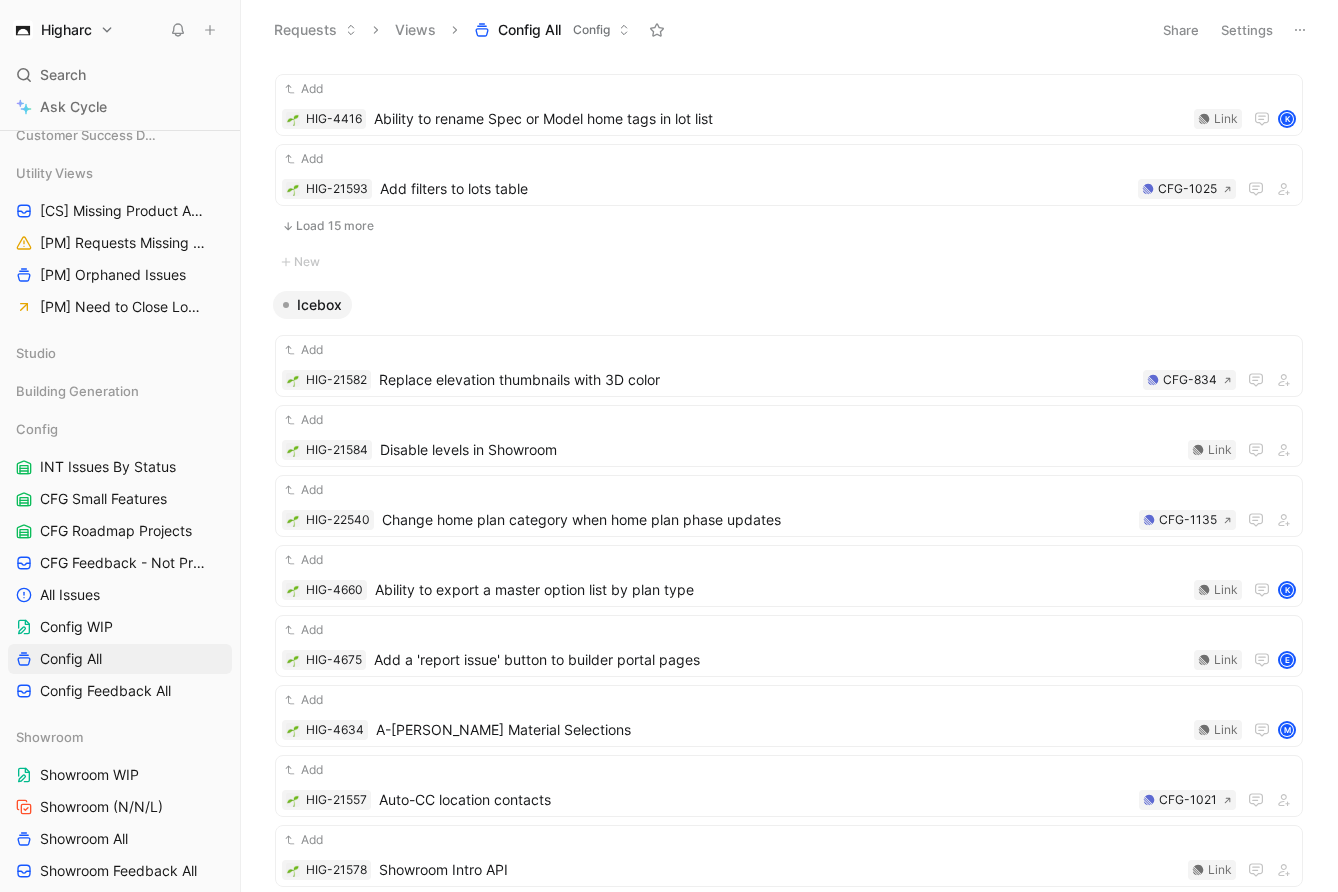 scroll, scrollTop: 0, scrollLeft: 0, axis: both 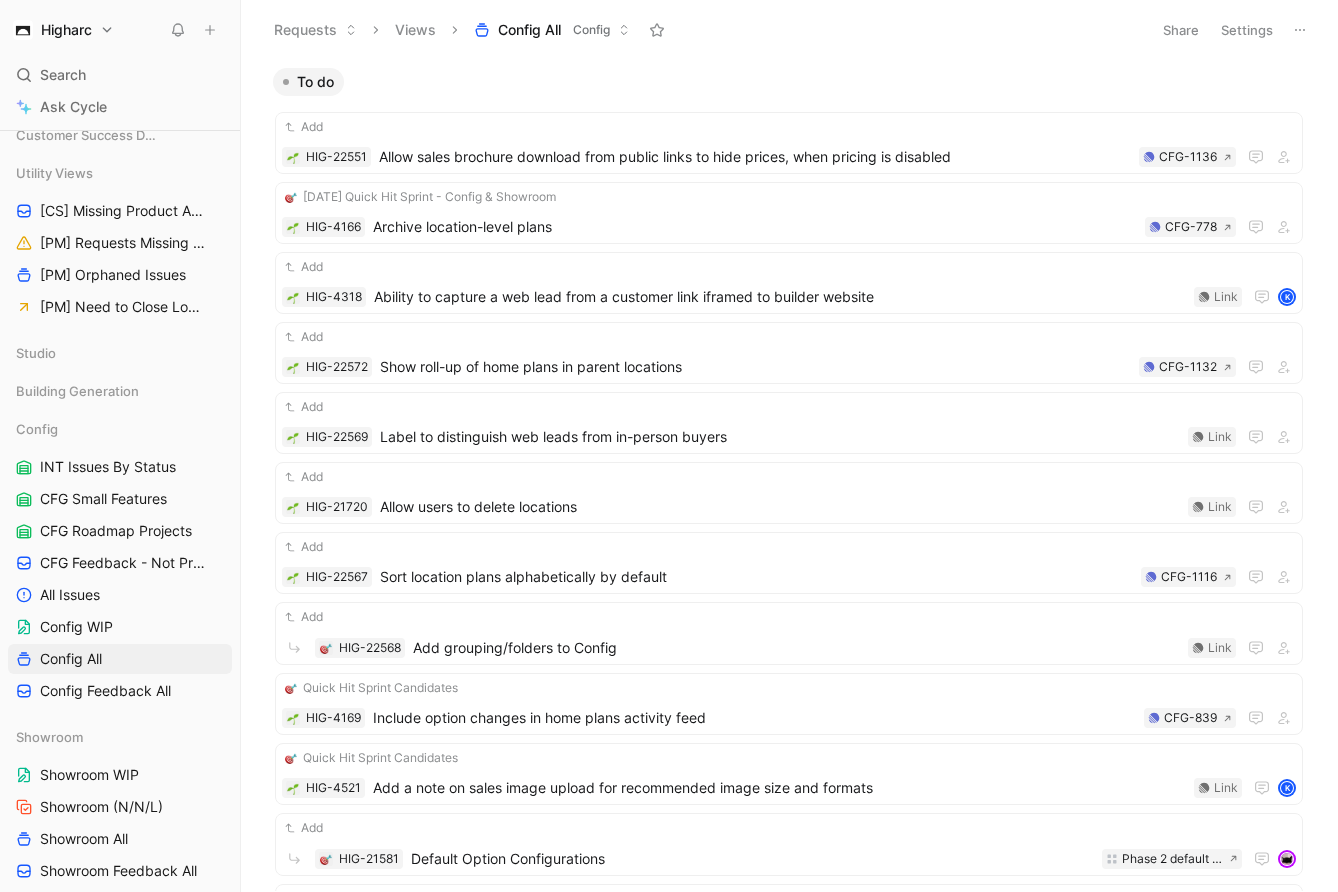 click on "Settings" at bounding box center (1247, 30) 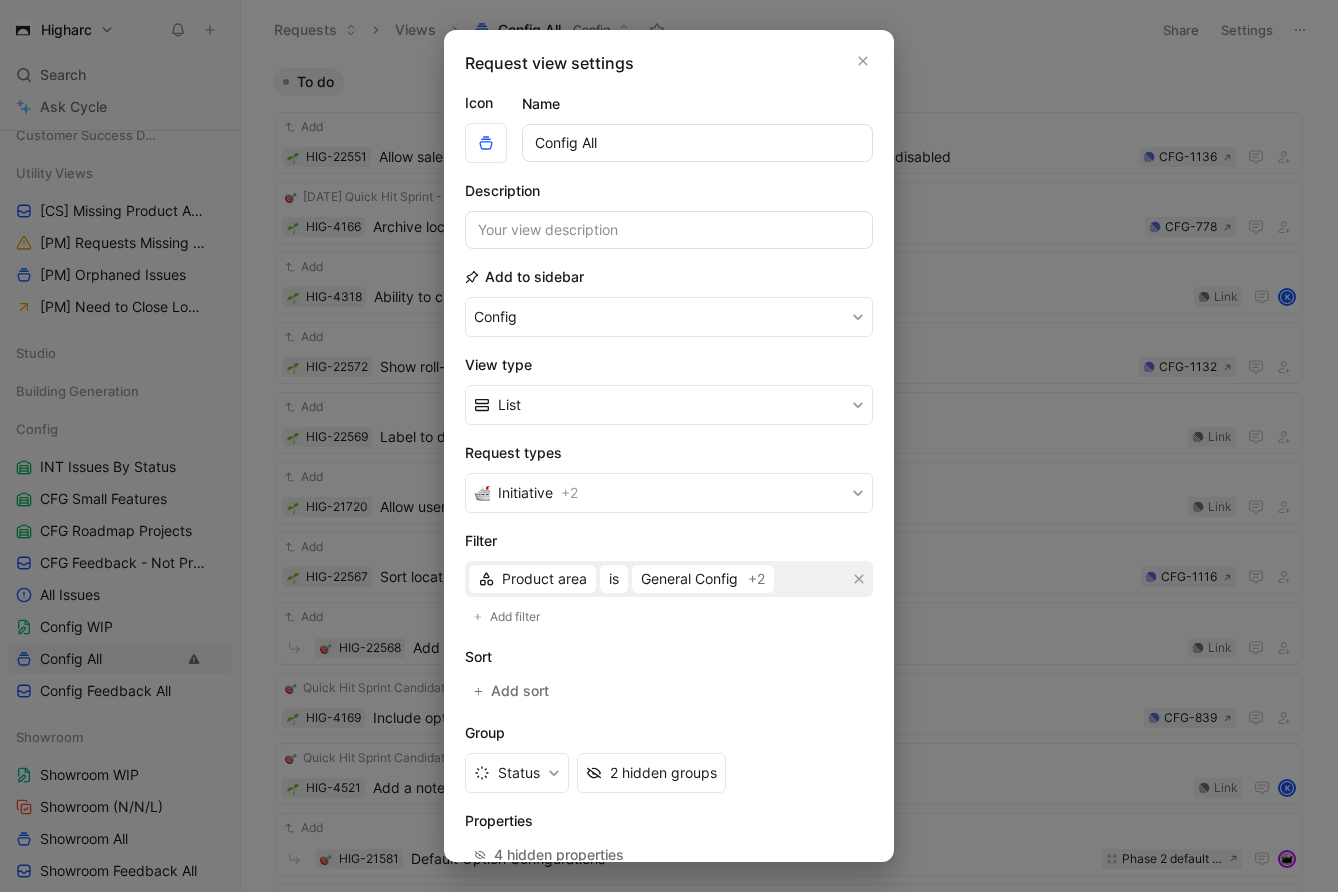 click on "Config All" at bounding box center [697, 143] 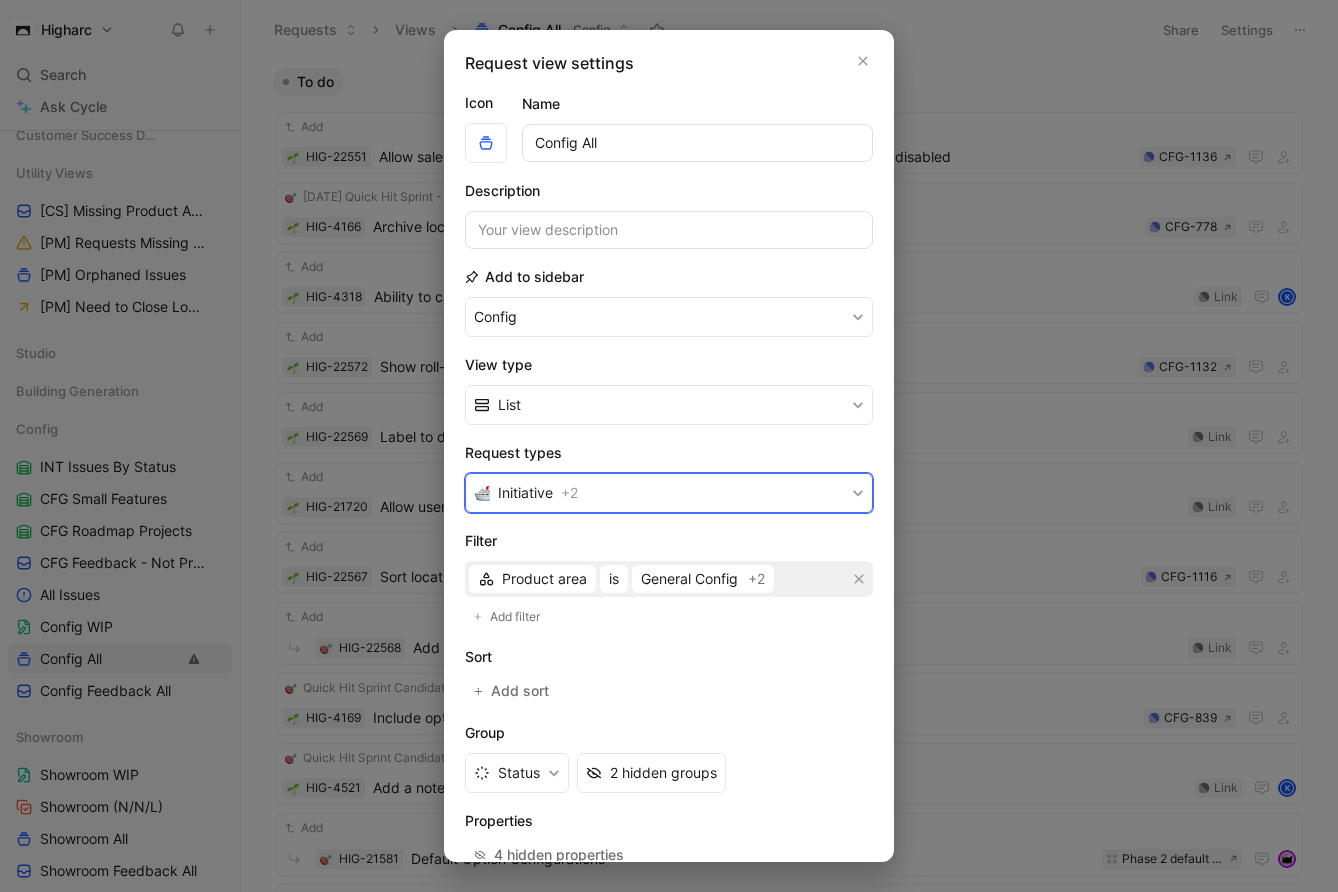 click on "Initiative" at bounding box center (525, 493) 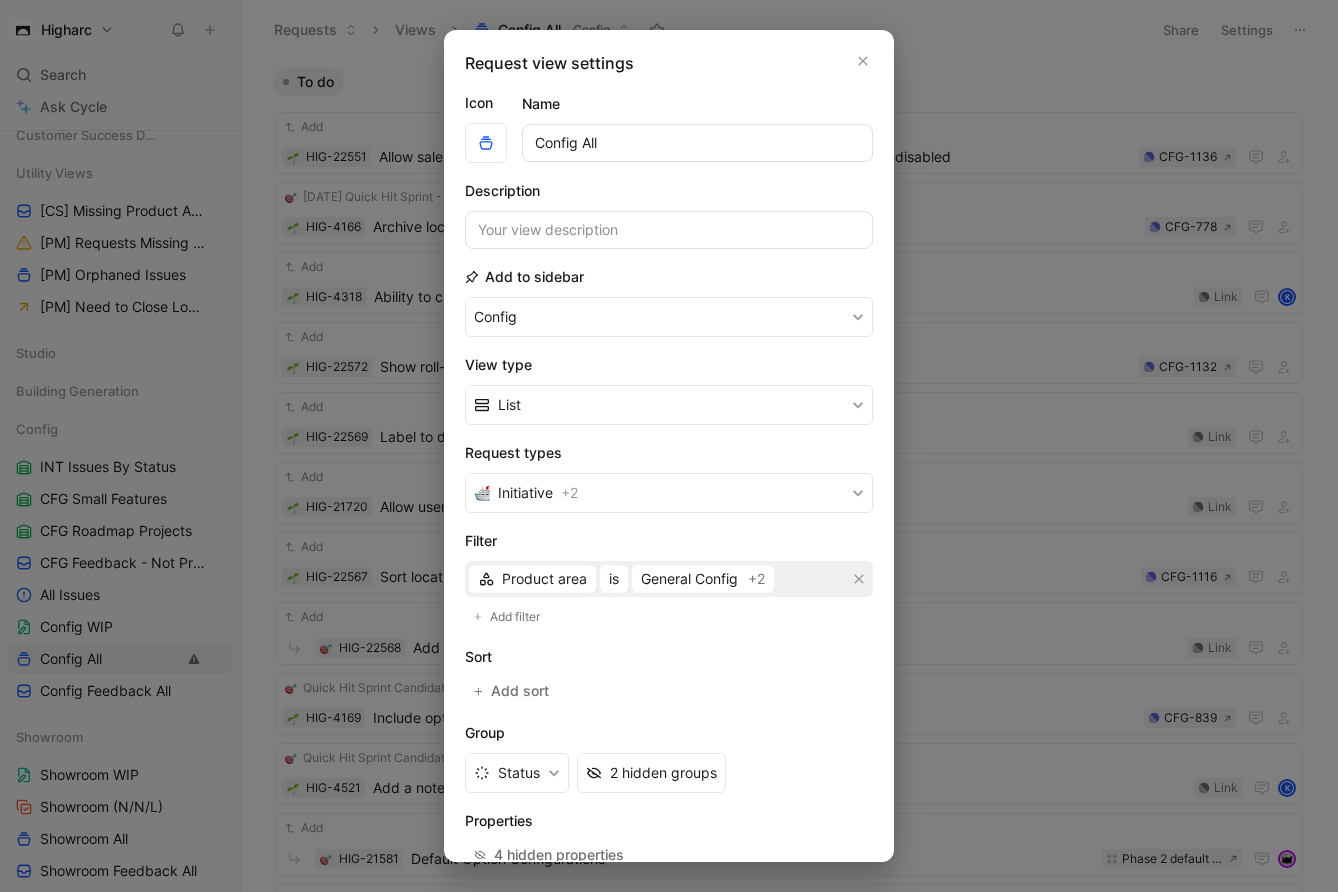 scroll, scrollTop: 36, scrollLeft: 0, axis: vertical 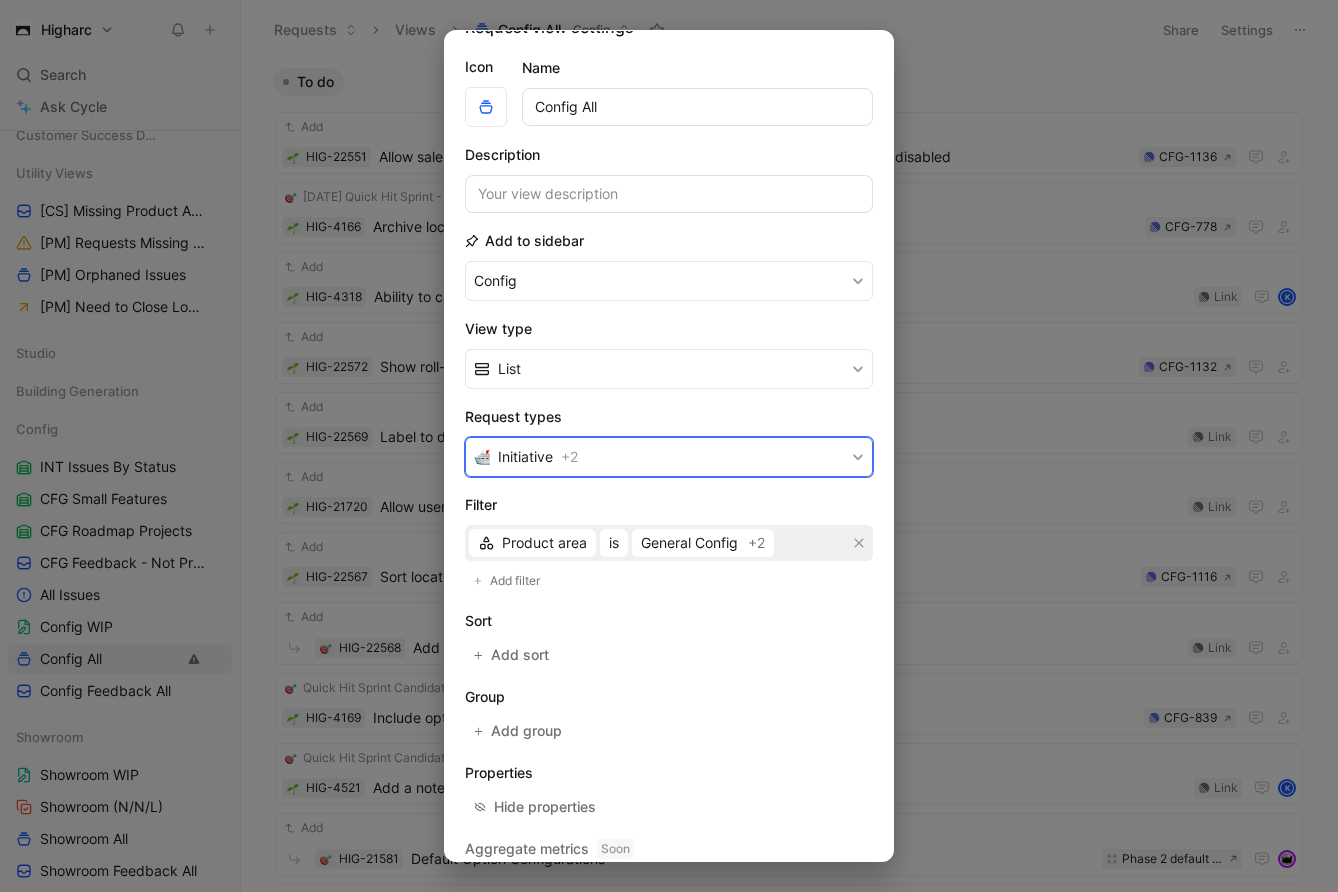 click on "Initiative + 2" at bounding box center (669, 457) 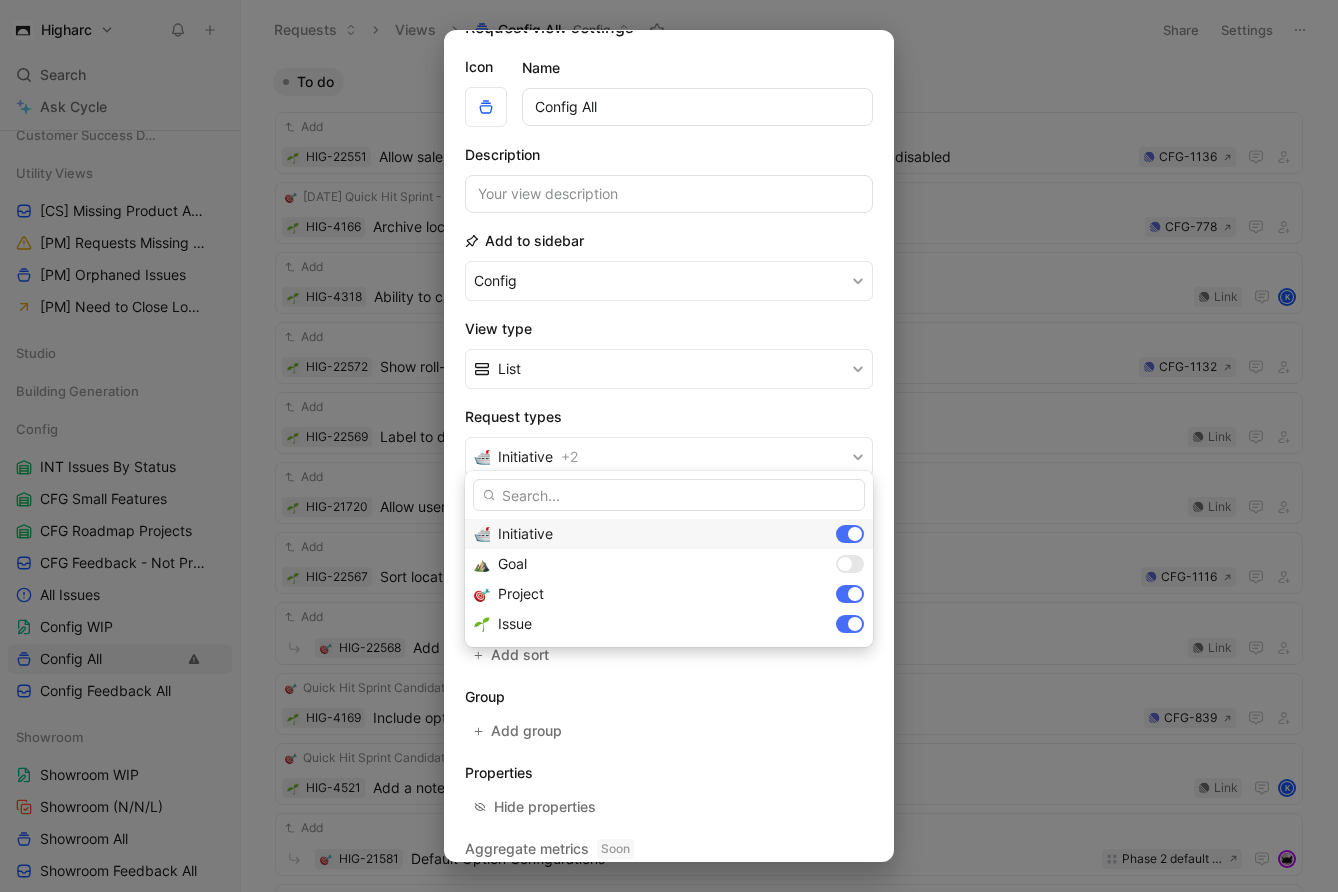 scroll, scrollTop: 100, scrollLeft: 0, axis: vertical 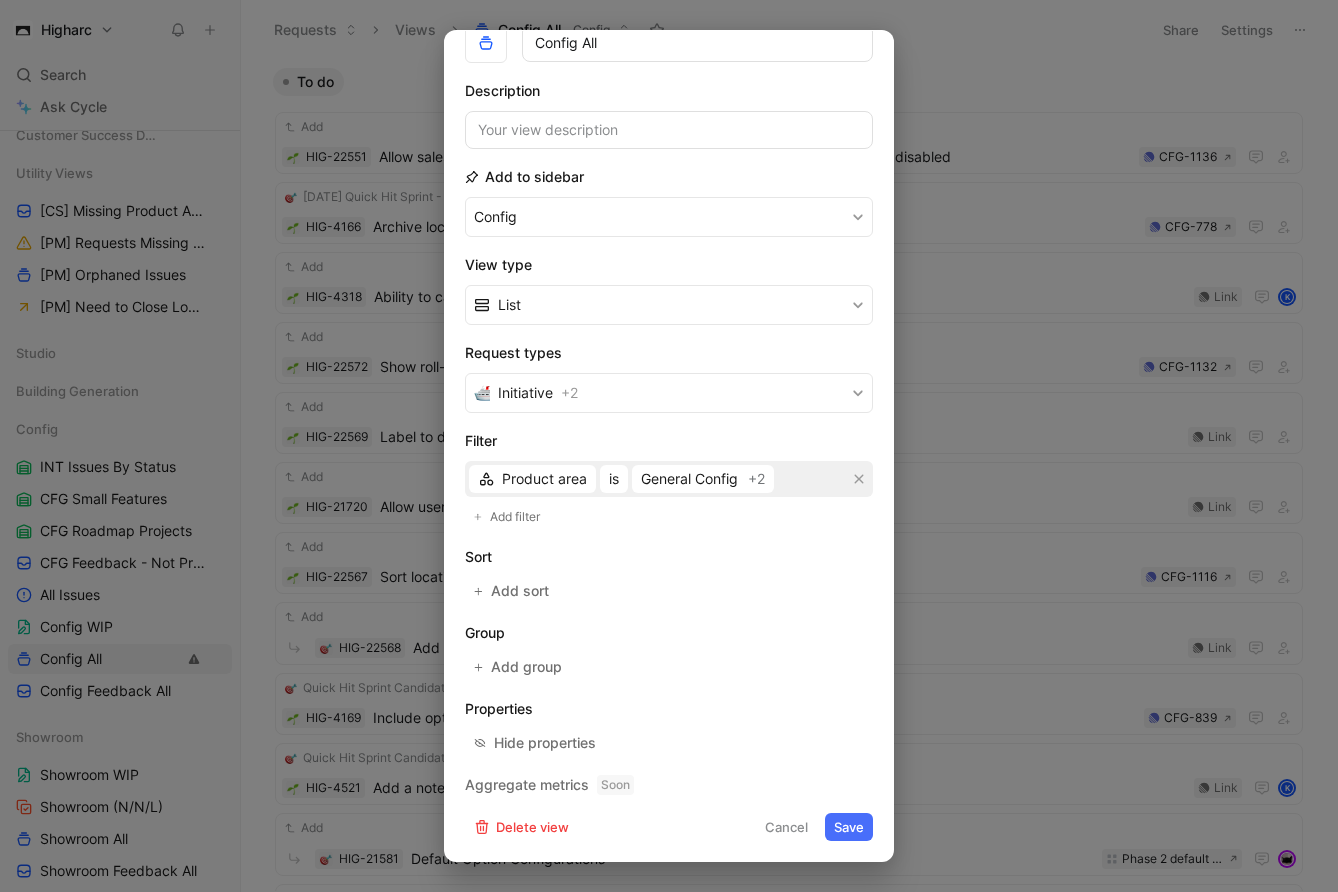 click on "Delete view Cancel Save" at bounding box center [669, 827] 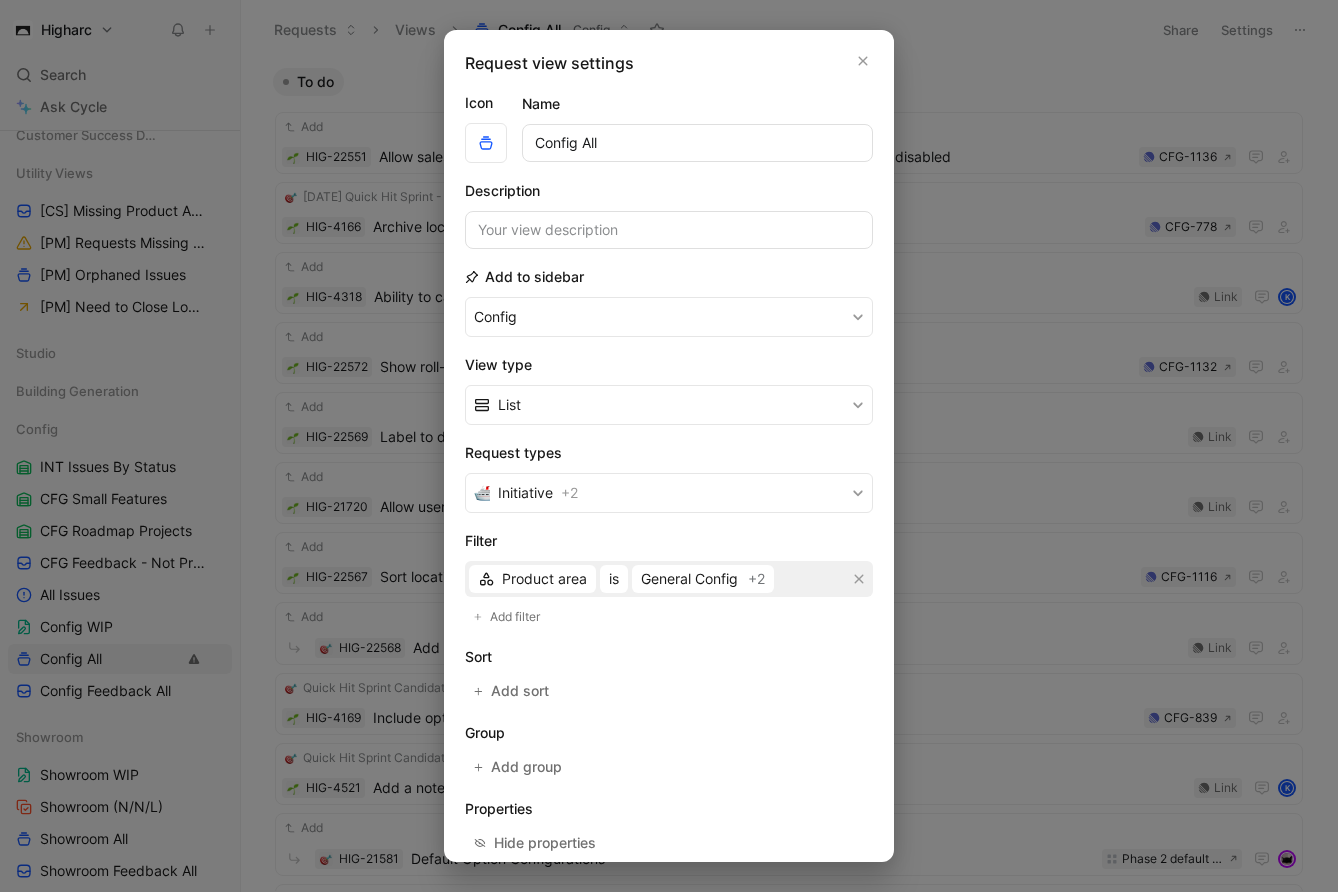 scroll, scrollTop: 100, scrollLeft: 0, axis: vertical 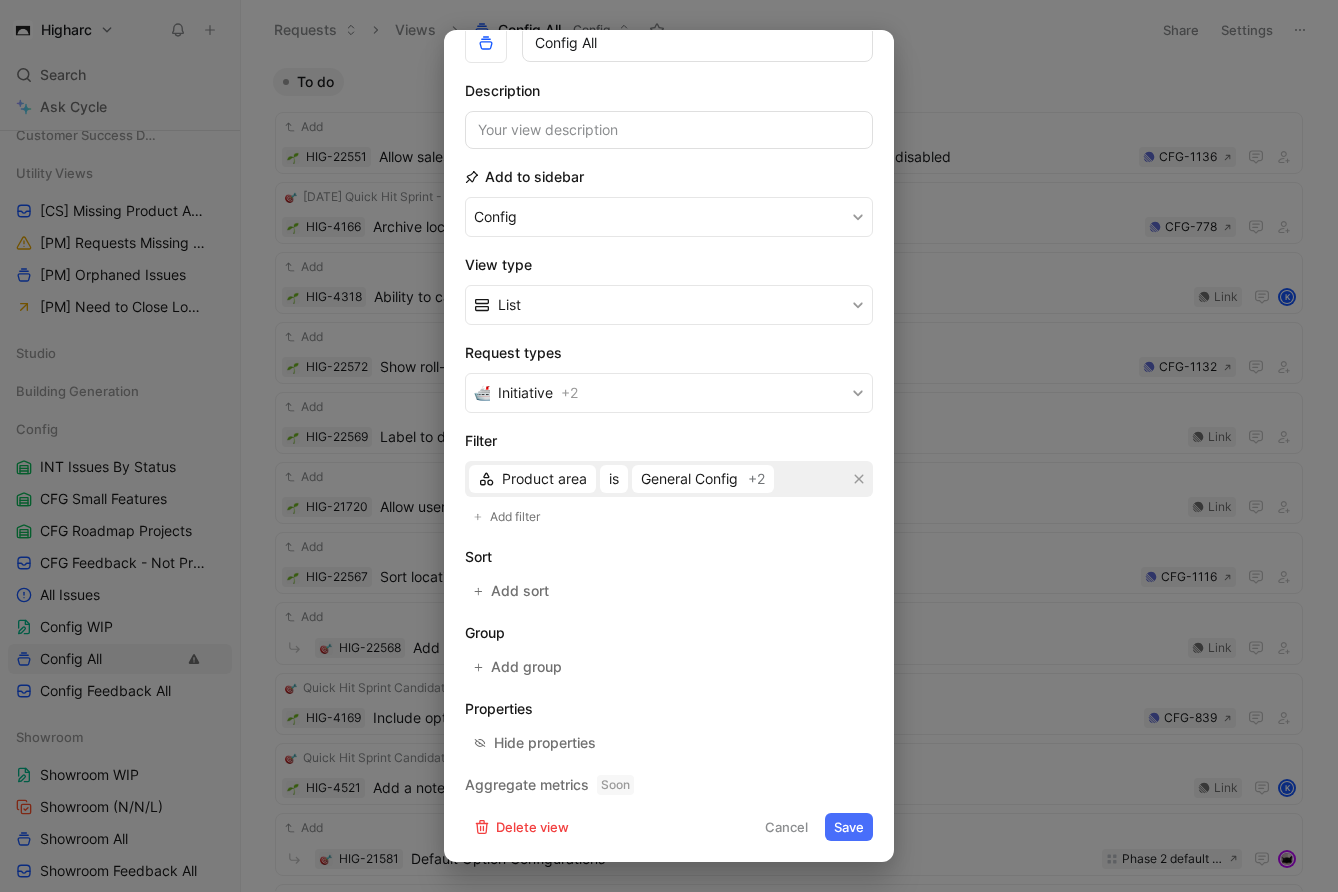 click on "Cancel" at bounding box center (786, 827) 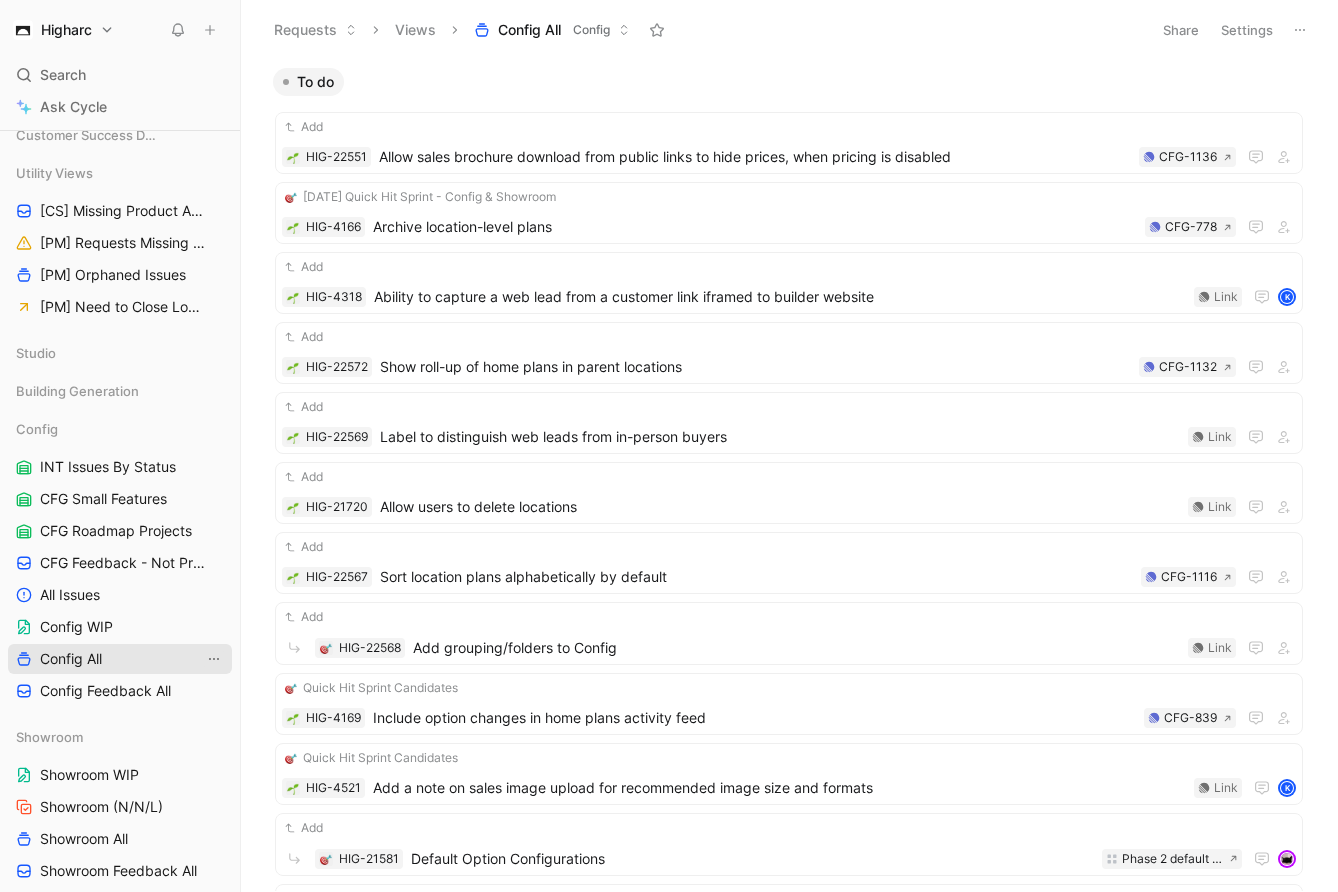 click 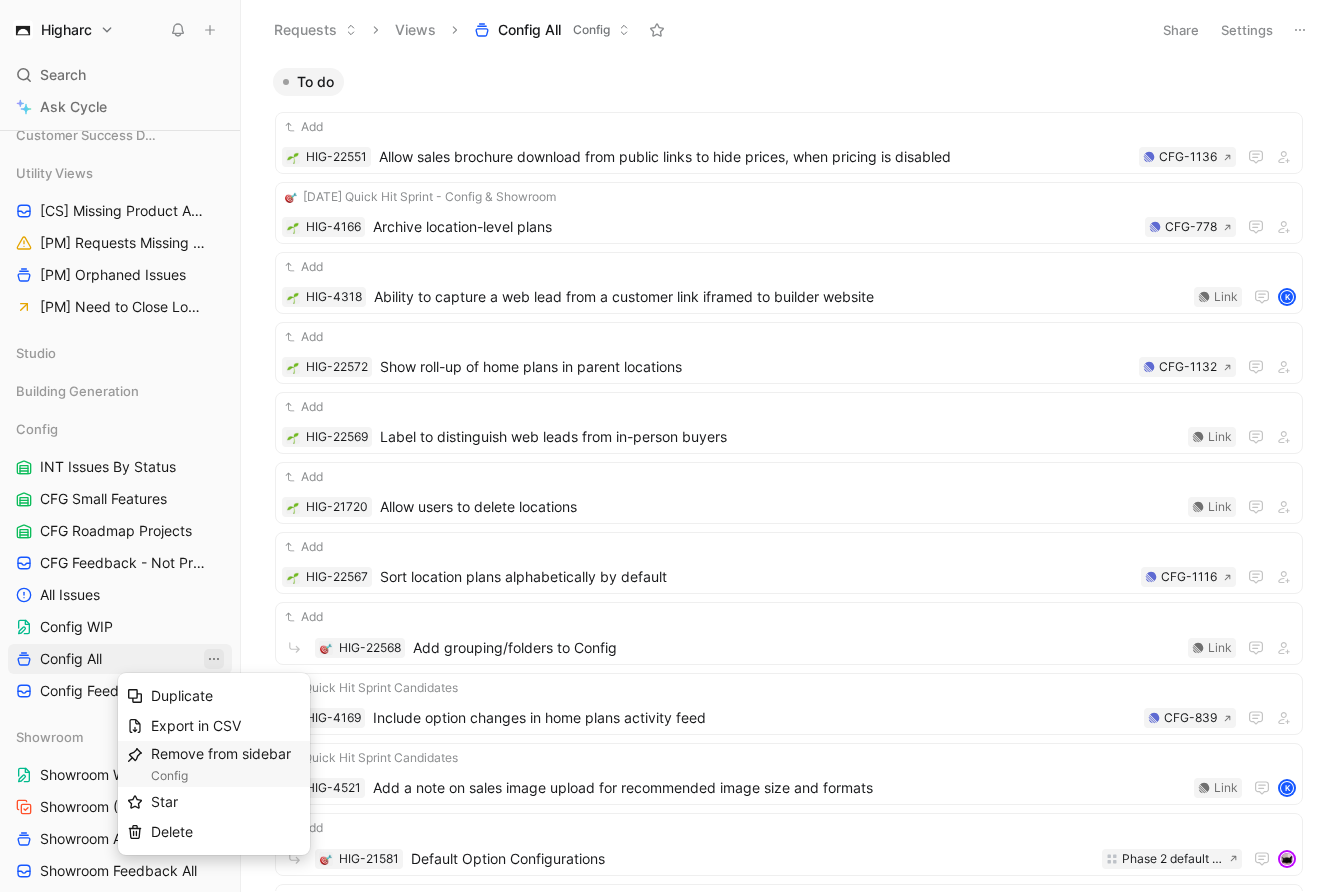 click on "Remove from sidebar Config" at bounding box center [226, 764] 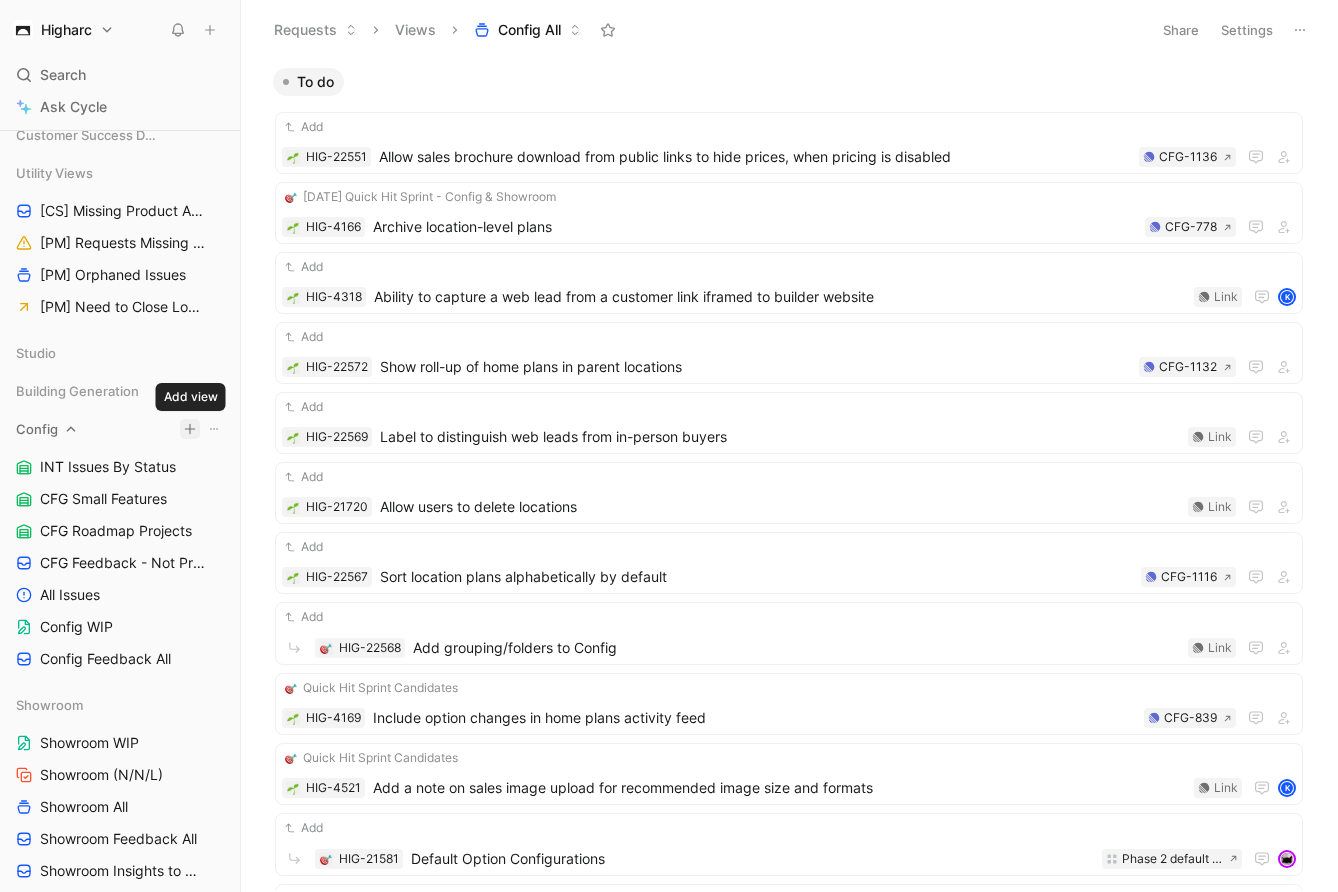 click on "Higharc Search ⌘ K Ask Cycle Workspace Favorites Config Insights to Link Other Config (N/N/L) Other Customer Success Dashboards Utility Views [CS] Missing Product Area [PM] Requests Missing Product Area [PM] Orphaned Issues [PM] Need to Close Loop Studio Building Generation Config INT Issues By Status CFG Small Features CFG Roadmap Projects  CFG Feedback - Not Processed All Issues Config WIP Config Feedback All Showroom Showroom WIP Showroom (N/N/L) Showroom All Showroom Feedback All Showroom Insights to Link Procure Foundation Import Notion WIP Dashboards Feedback Volume Over Time [PERSON_NAME] Shipped Copy of VoC External Trends Customer view Feature view VoC Internal VoC External Product satisfaction
To pick up a draggable item, press the space bar.
While dragging, use the arrow keys to move the item.
Press space again to drop the item in its new position, or press escape to cancel.
Help center Invite member Requests Views Config All Share Settings To do Add HIG-22551 CFG-1136 K" at bounding box center [669, 446] 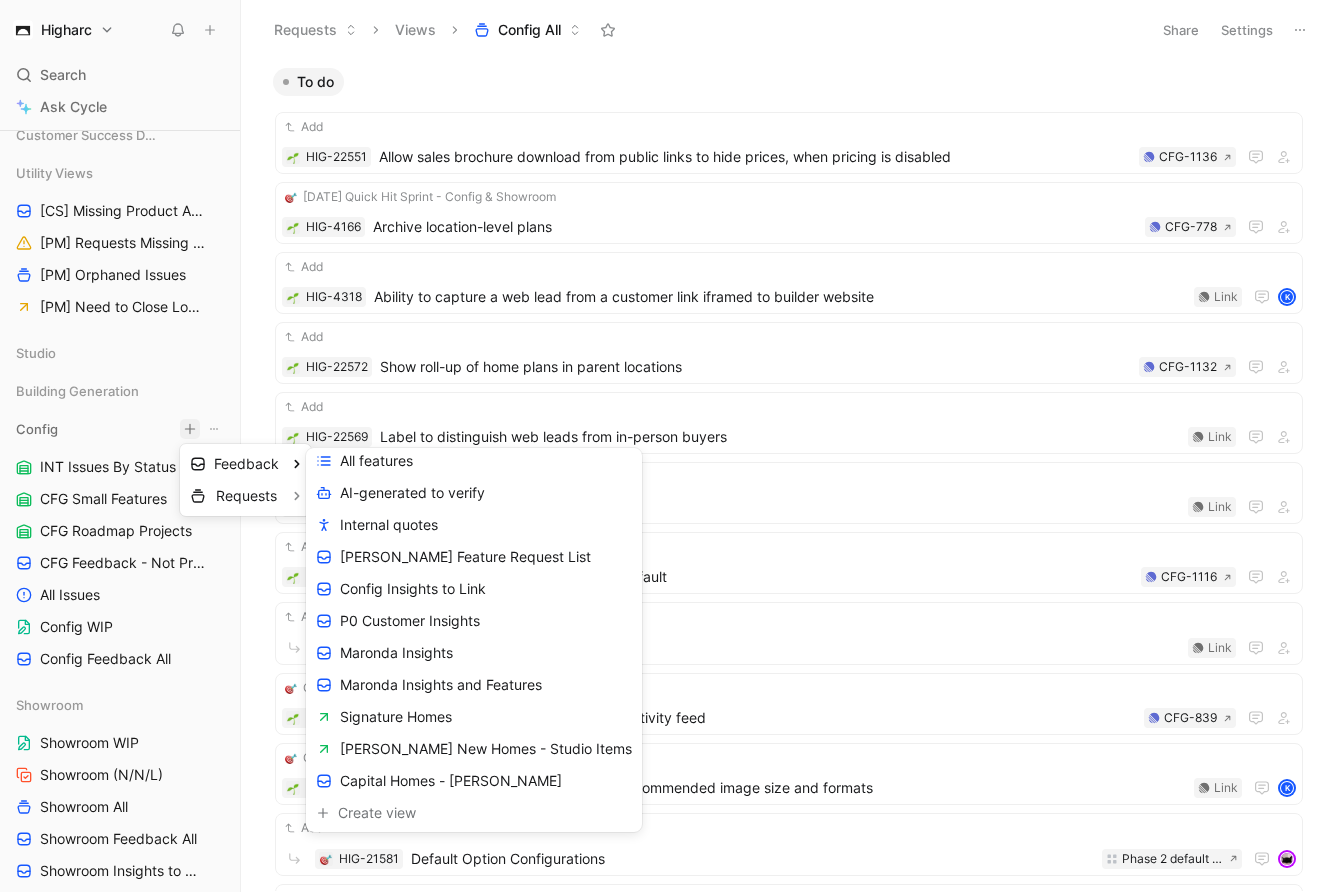 scroll, scrollTop: 72, scrollLeft: 0, axis: vertical 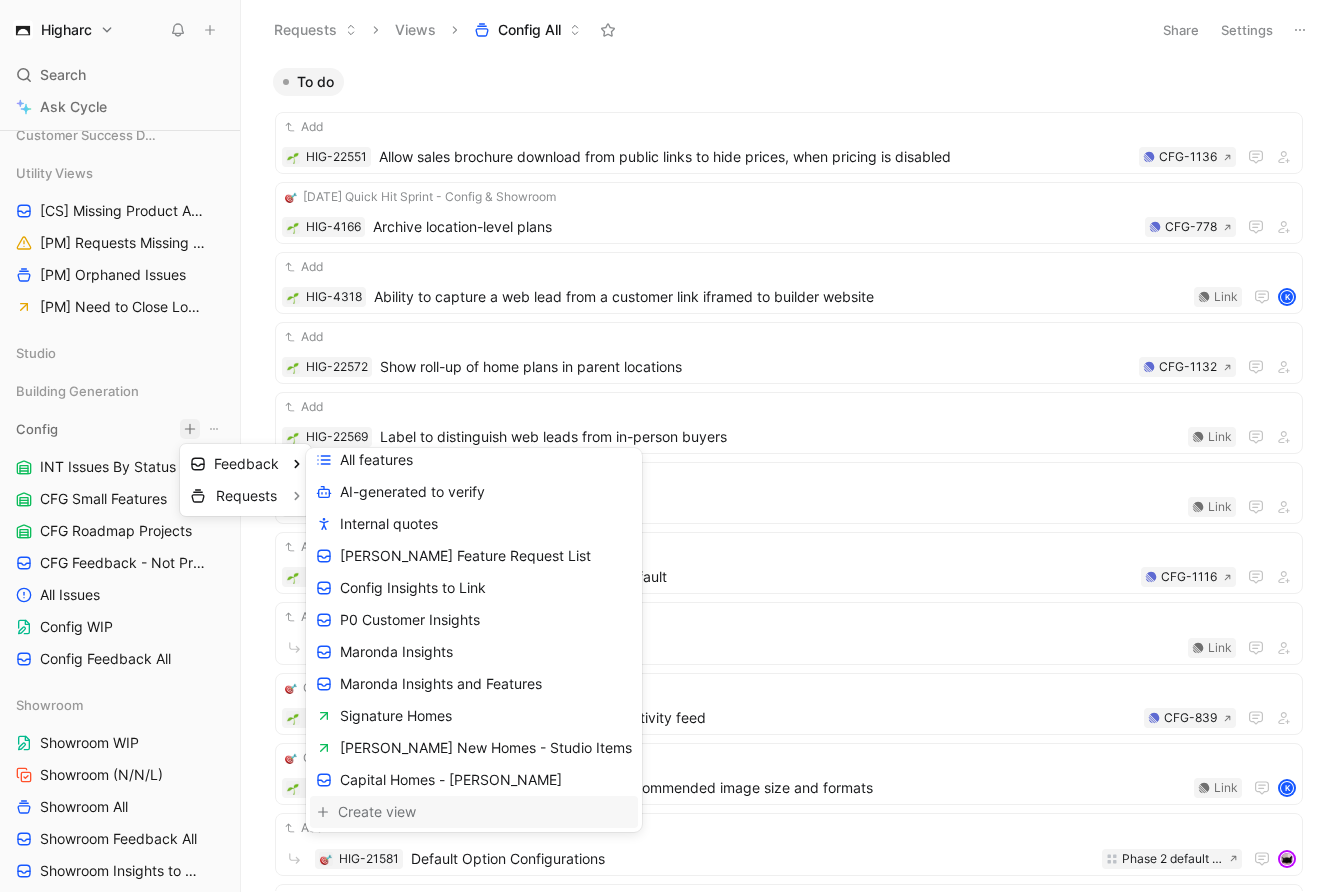 click on "Create view" at bounding box center [474, 812] 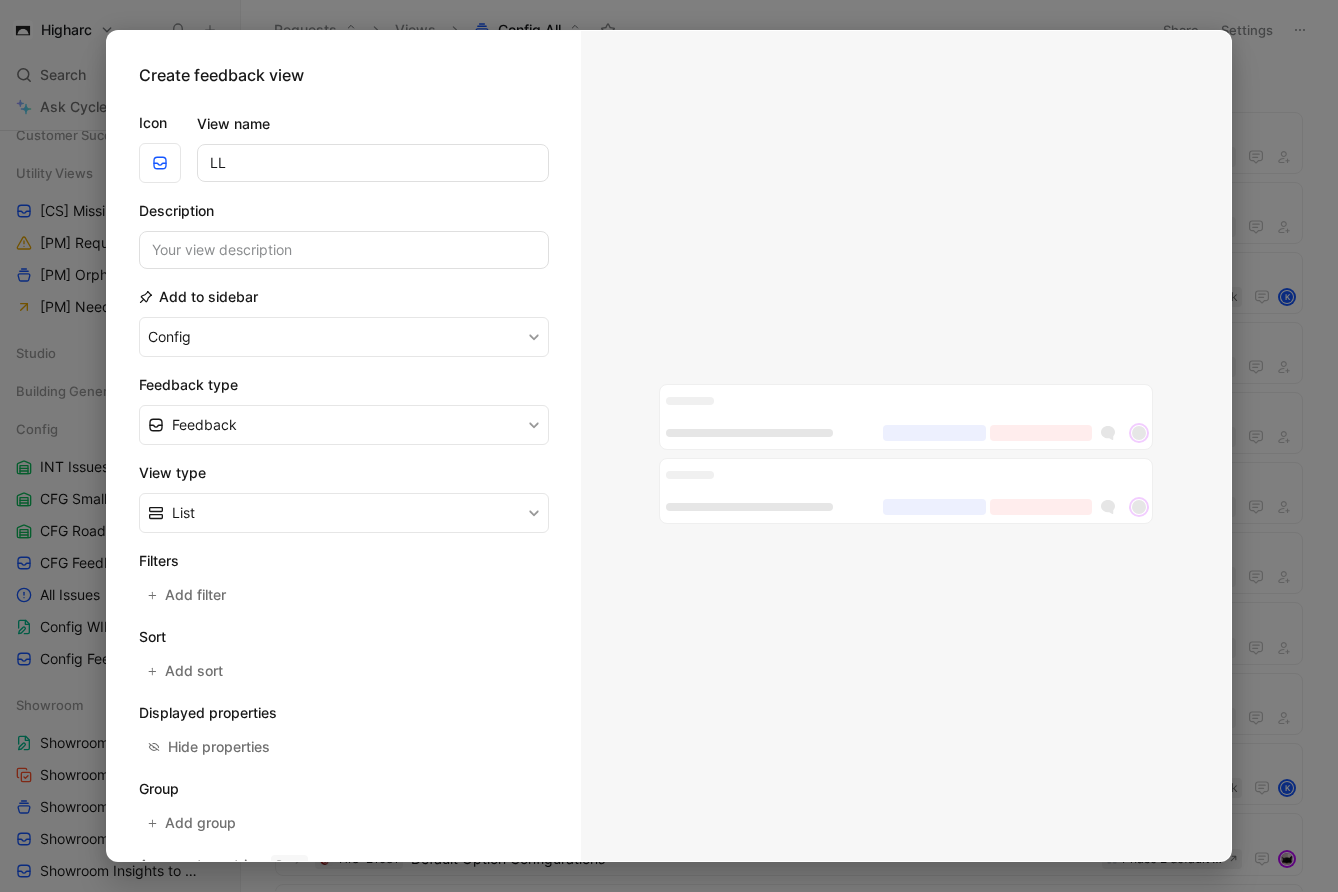 type on "L" 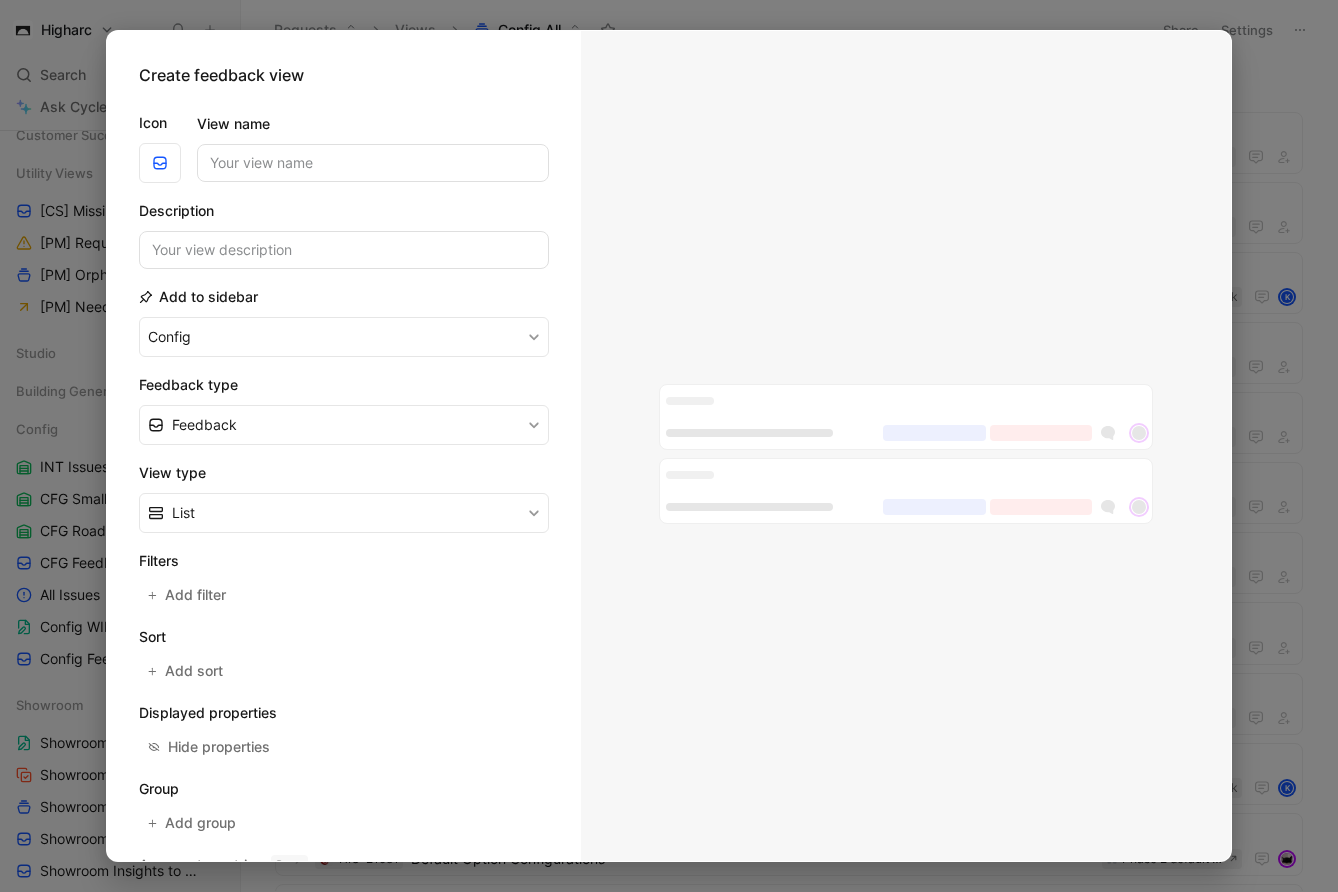 type on "A" 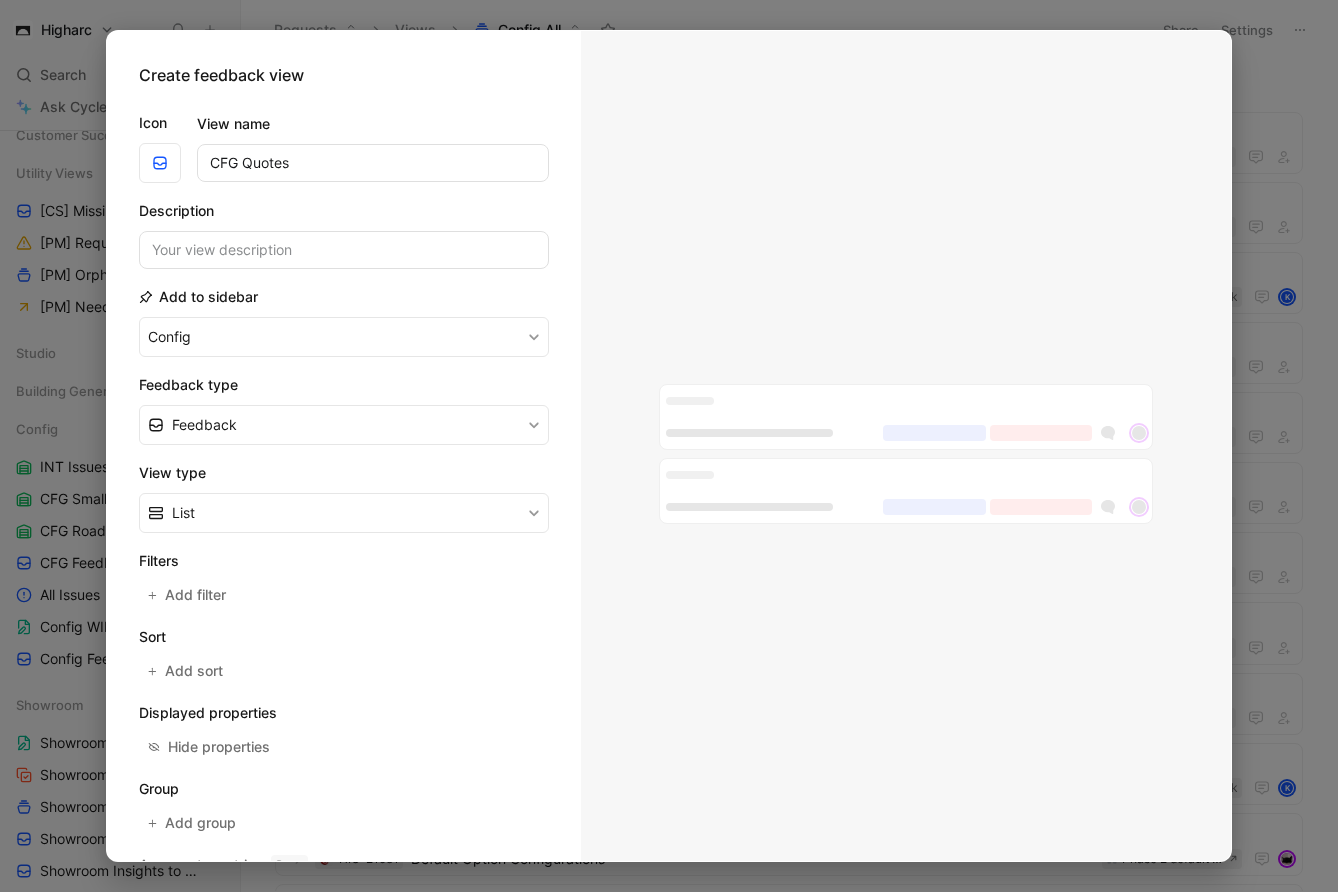 type on "CFG Quotes" 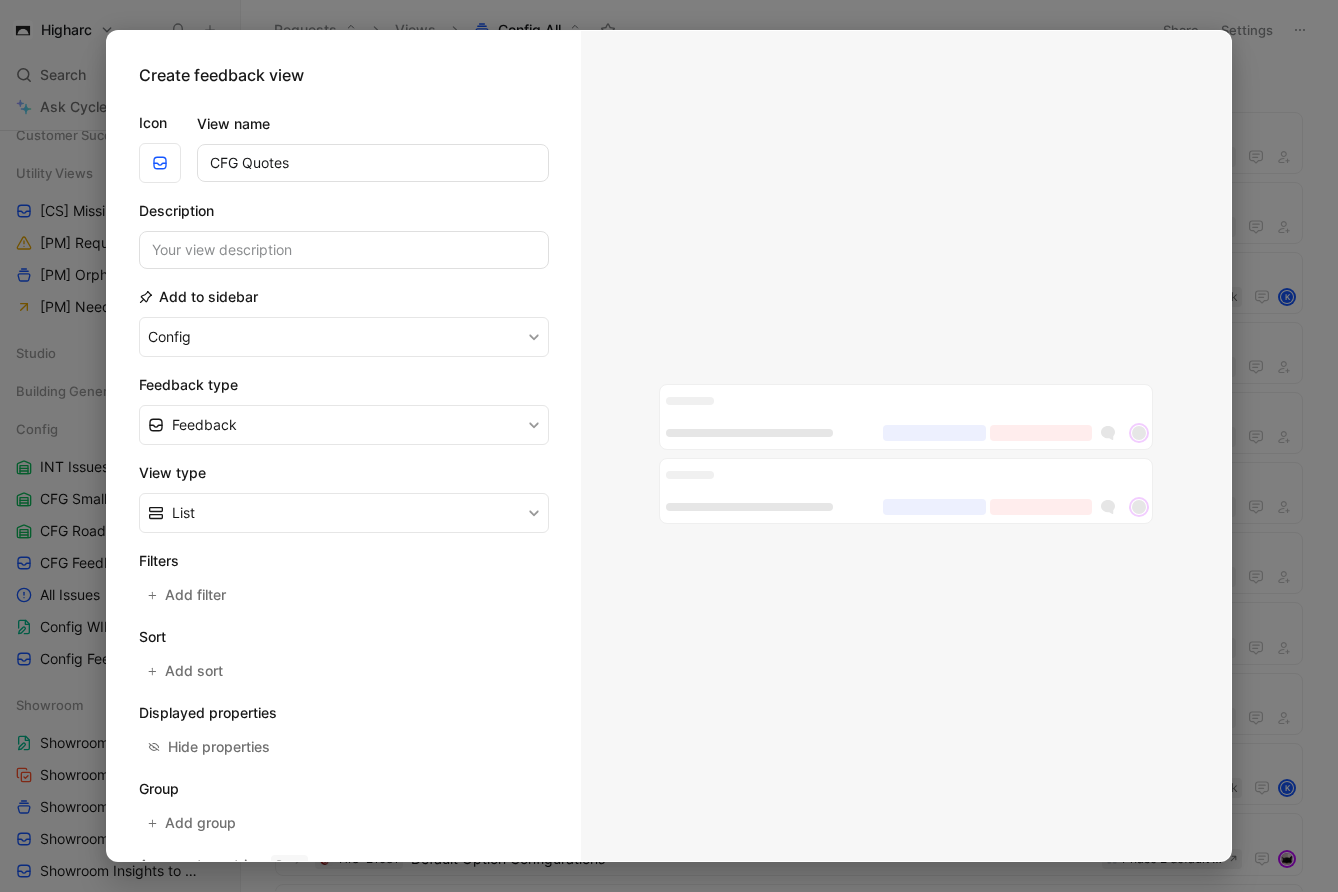 click on "Add to sidebar Config" at bounding box center [344, 321] 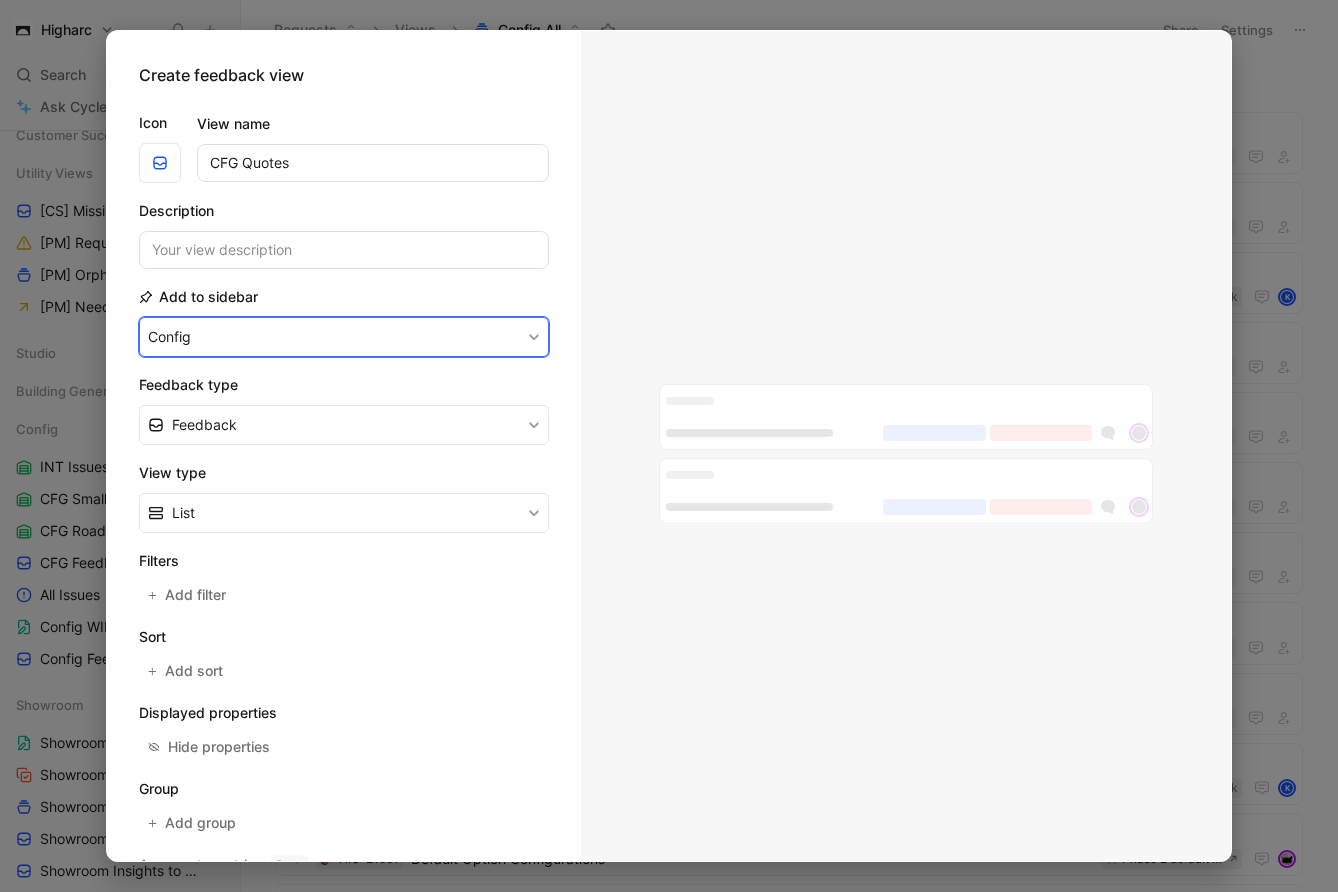 click on "Config" at bounding box center [344, 337] 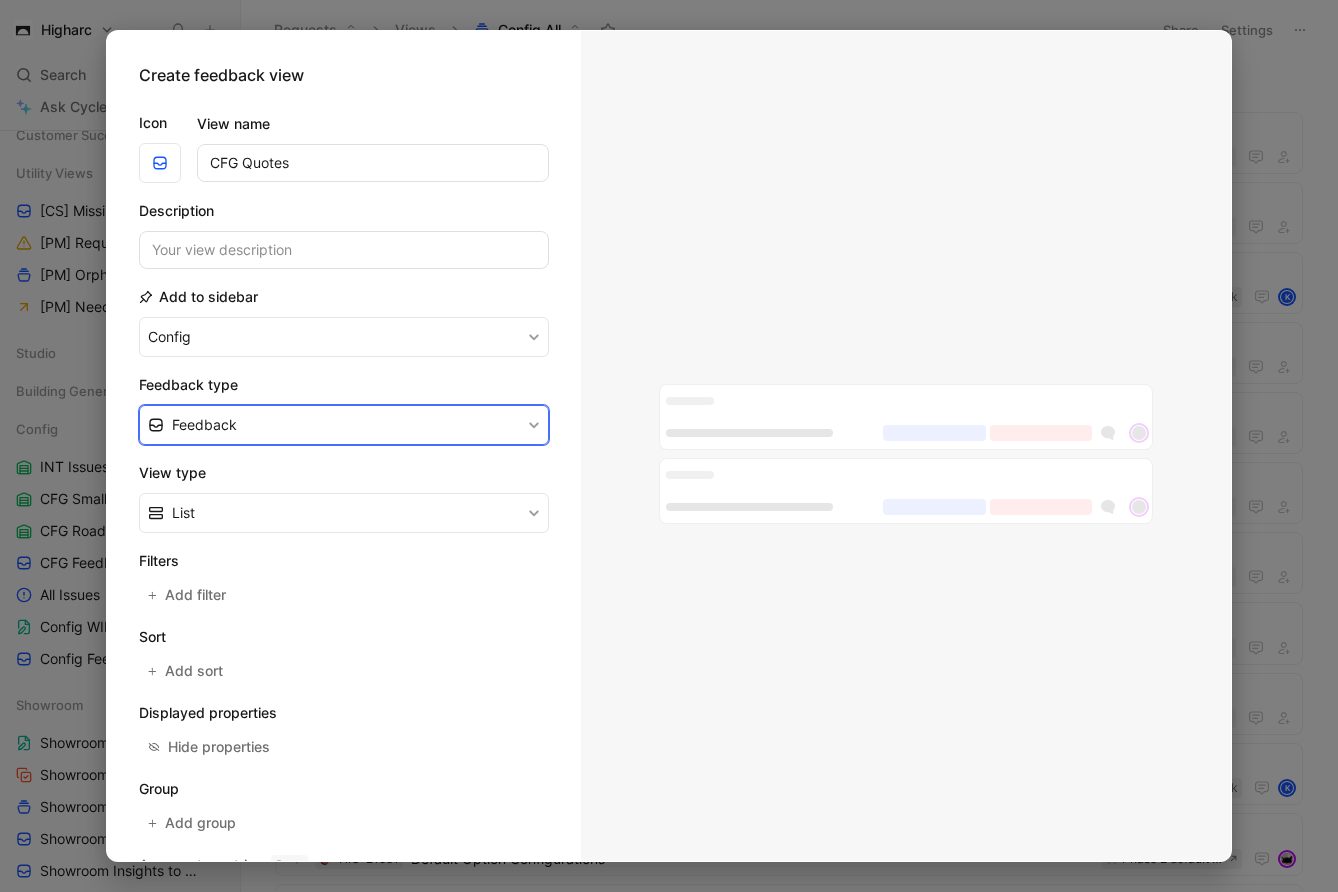 click on "Feedback" at bounding box center (344, 425) 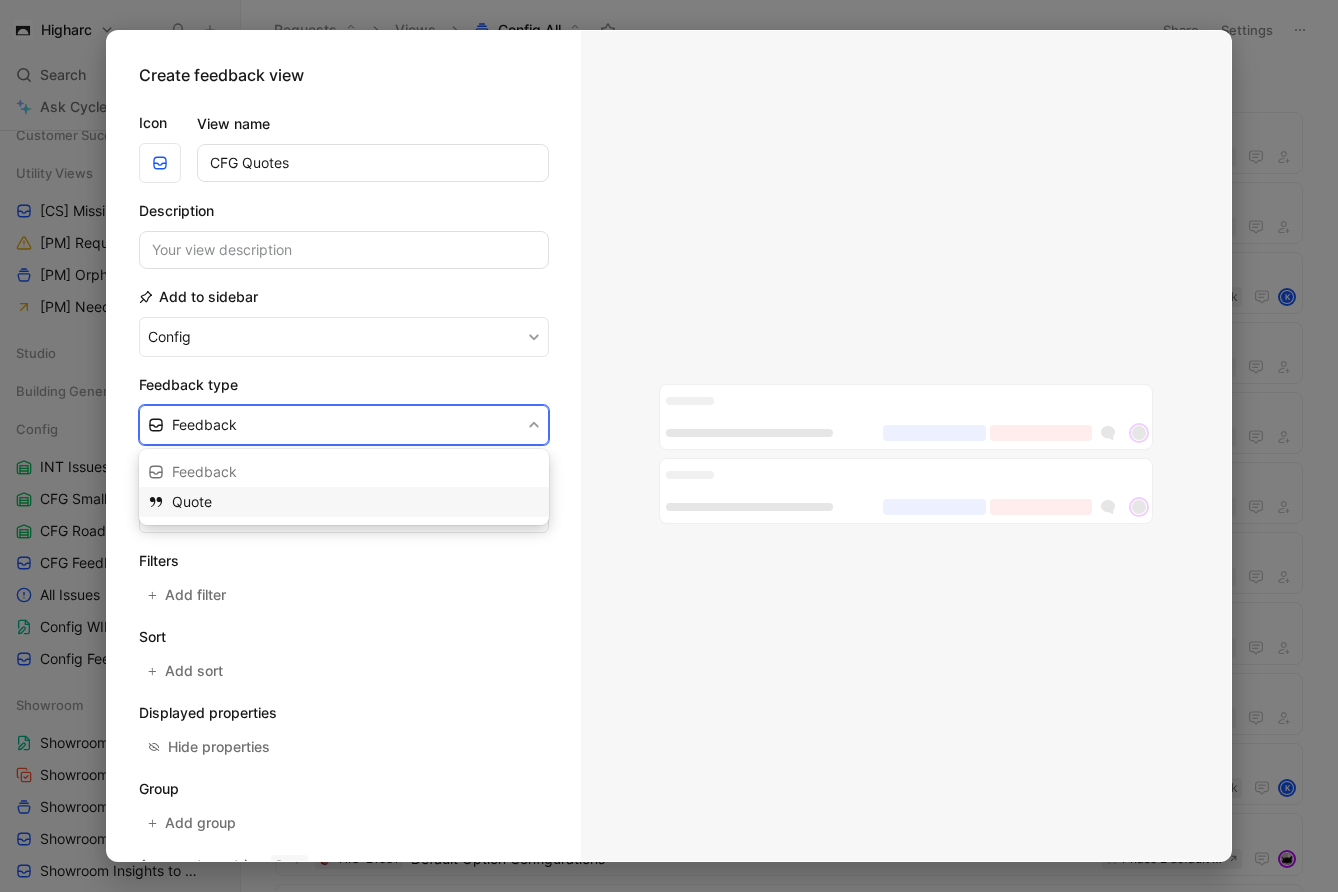 drag, startPoint x: 353, startPoint y: 517, endPoint x: 297, endPoint y: 512, distance: 56.22277 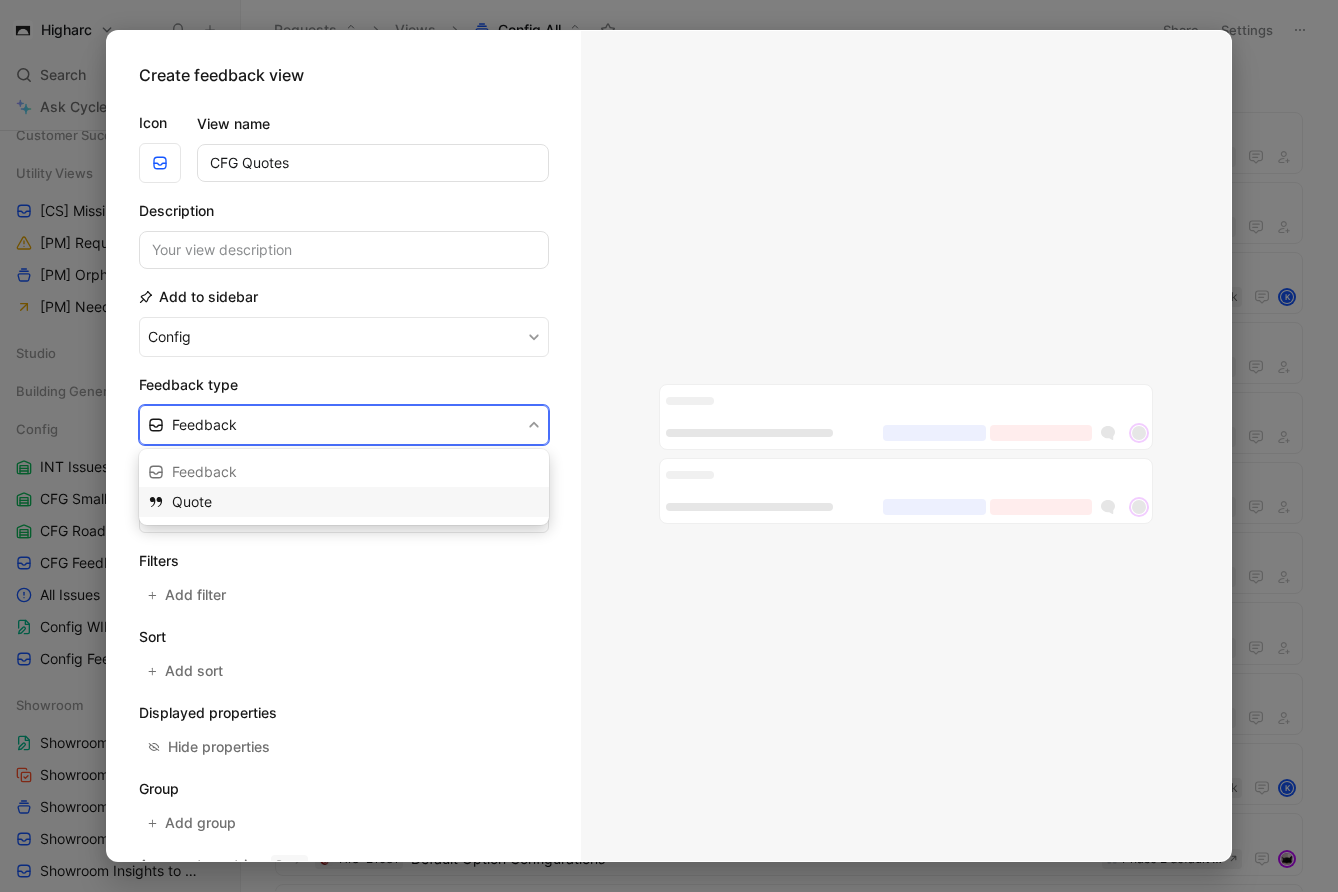 click on "Feedback Quote" at bounding box center (344, 487) 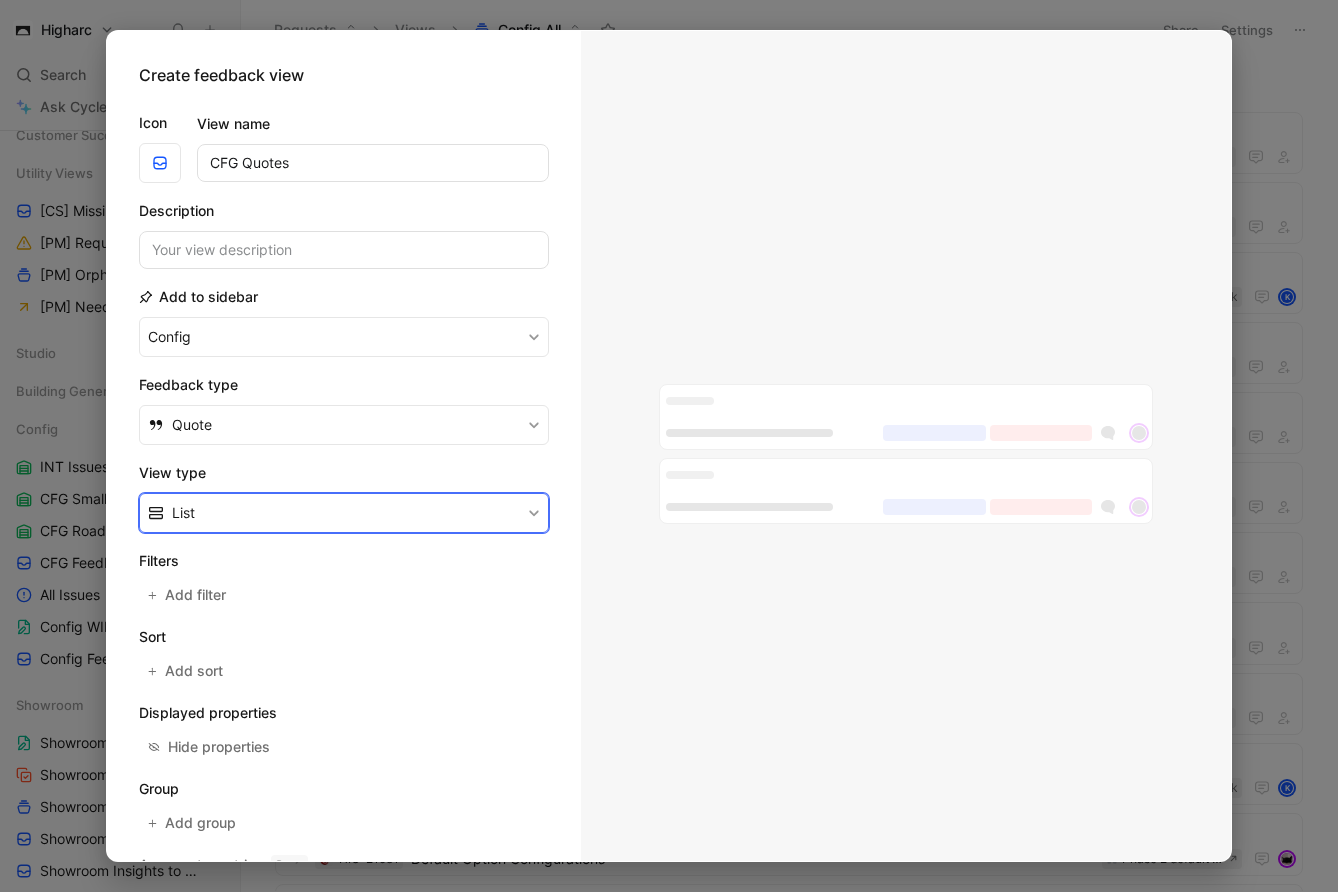 click on "List" at bounding box center (344, 513) 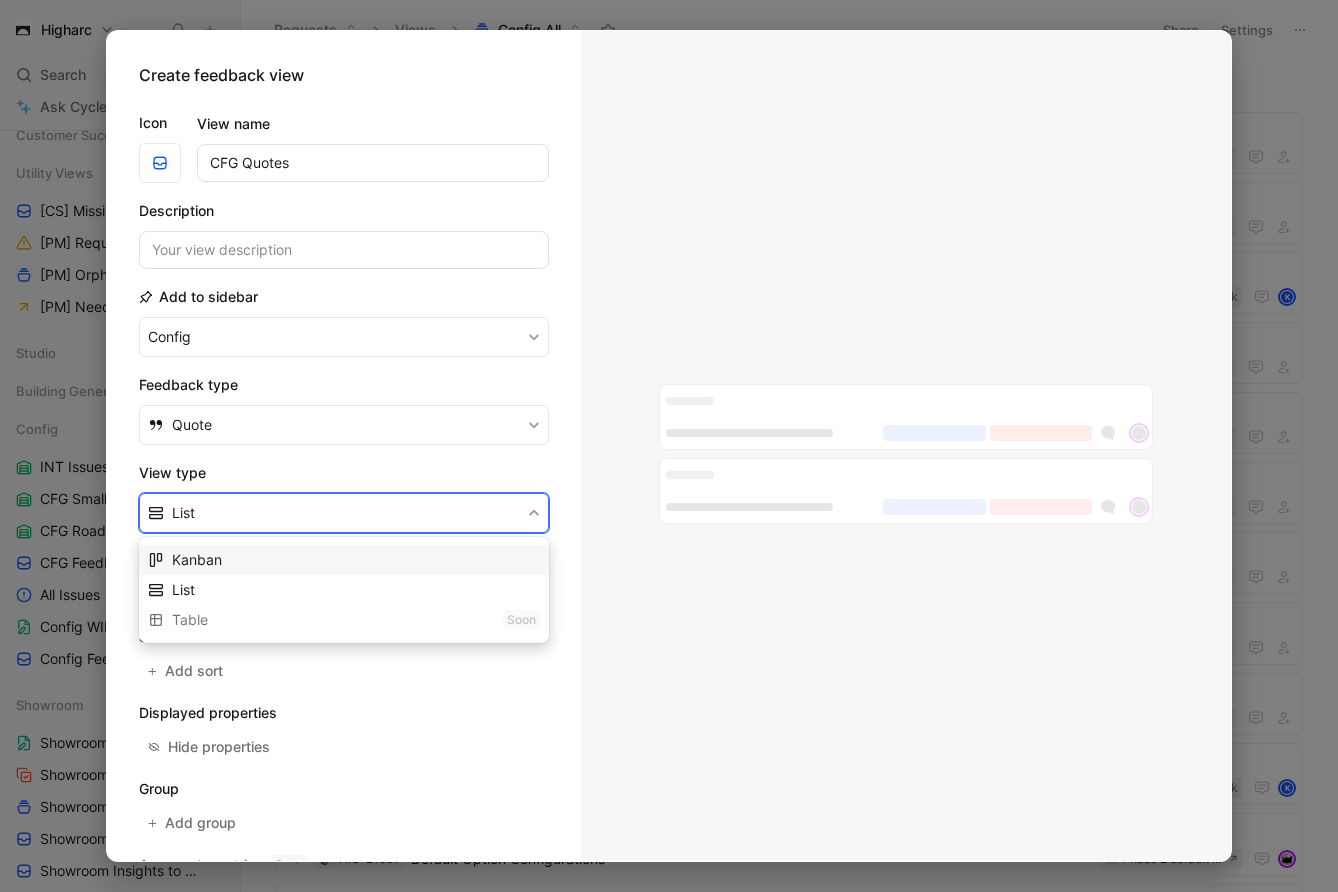 click on "Kanban" at bounding box center [356, 560] 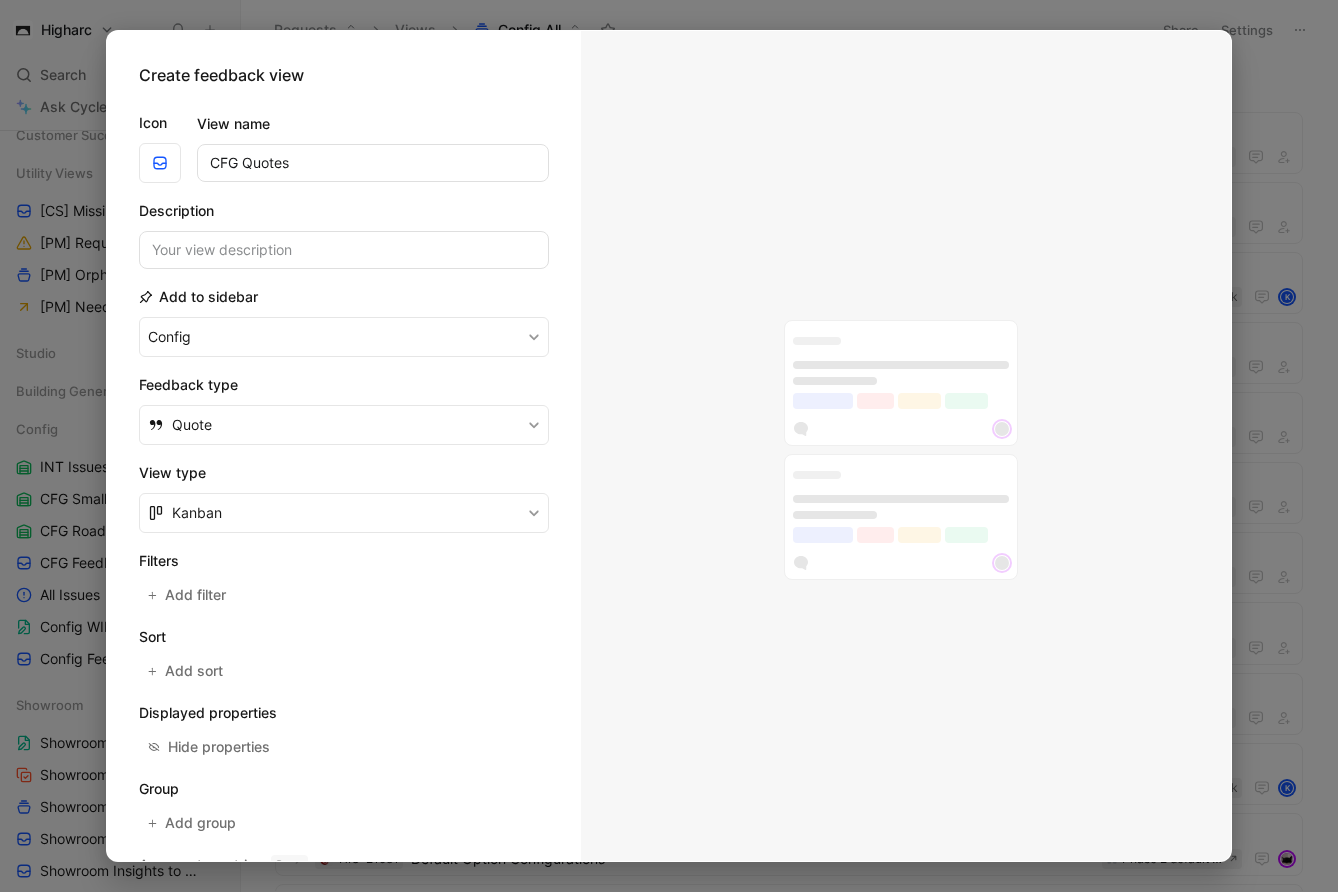 scroll, scrollTop: 39, scrollLeft: 0, axis: vertical 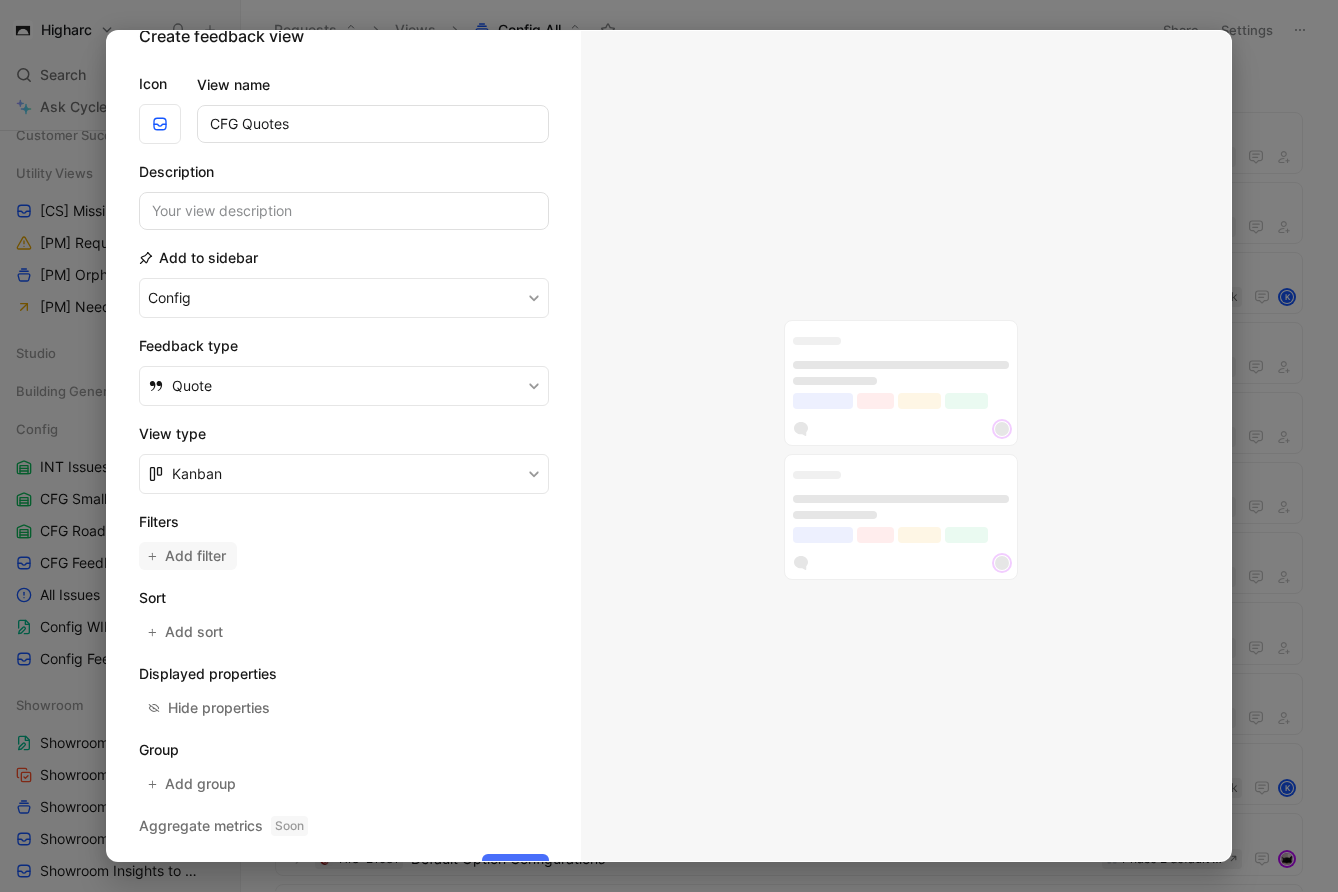 click on "Add filter" at bounding box center (196, 556) 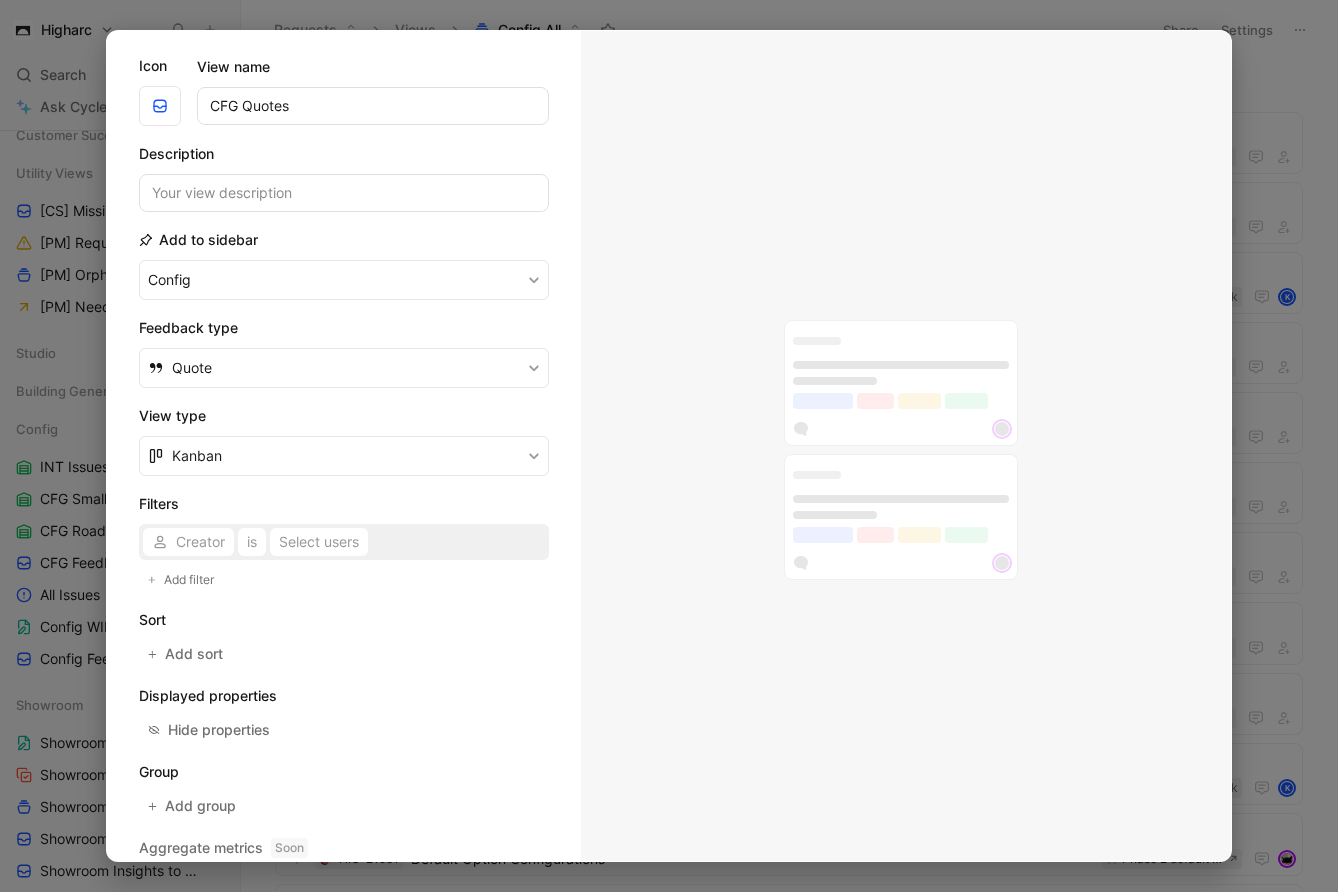 scroll, scrollTop: 59, scrollLeft: 0, axis: vertical 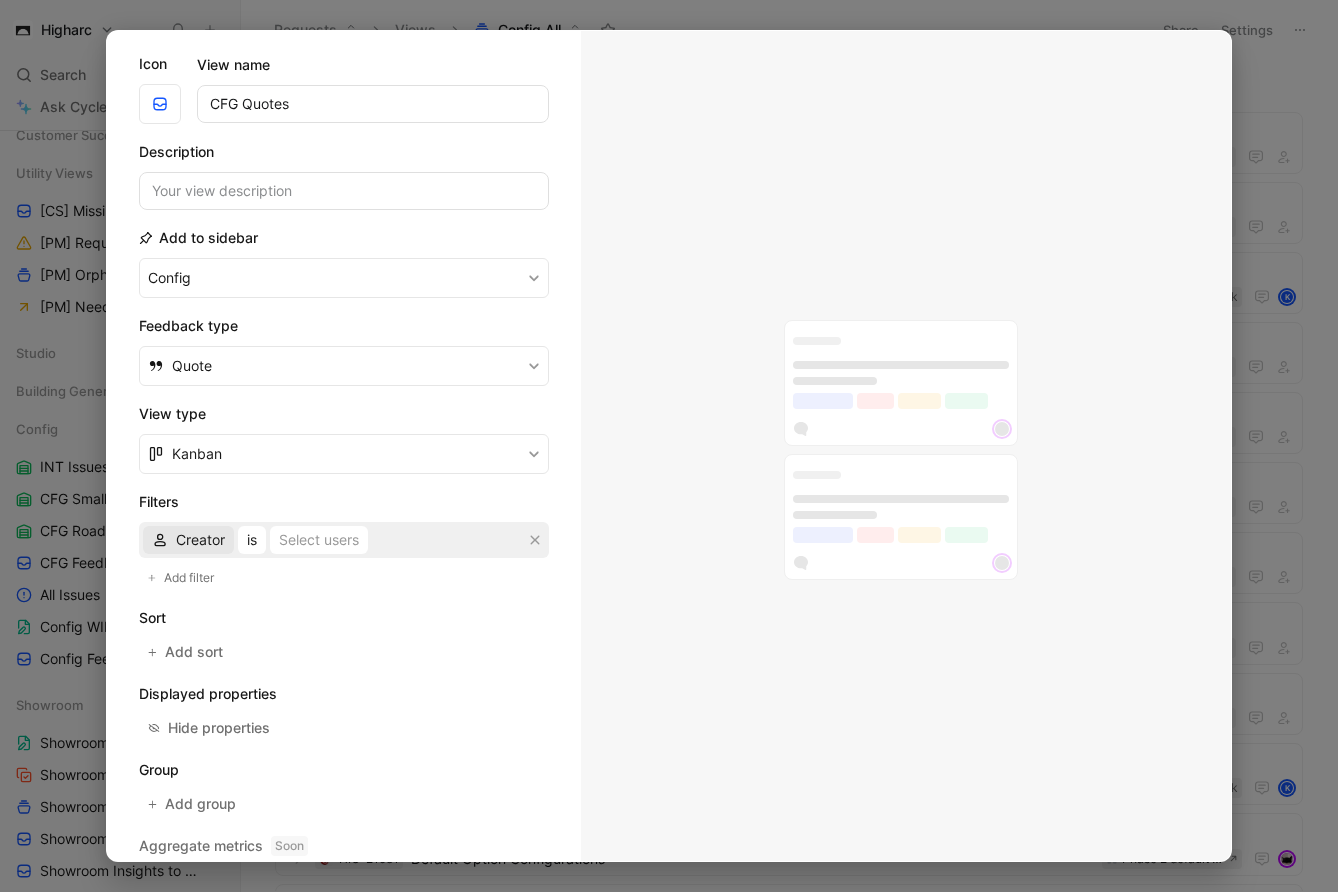 click on "Creator" at bounding box center (200, 540) 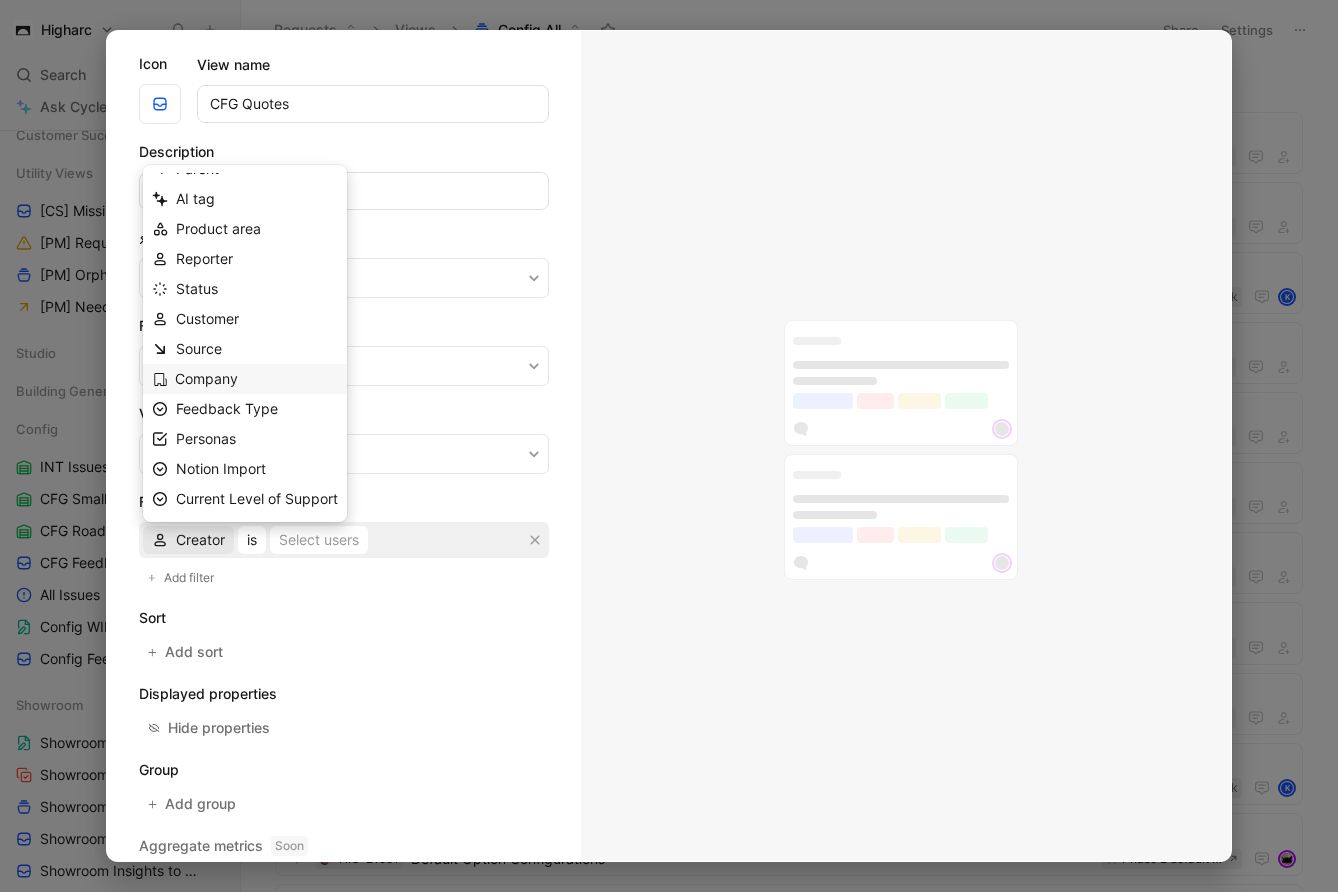 scroll, scrollTop: 0, scrollLeft: 0, axis: both 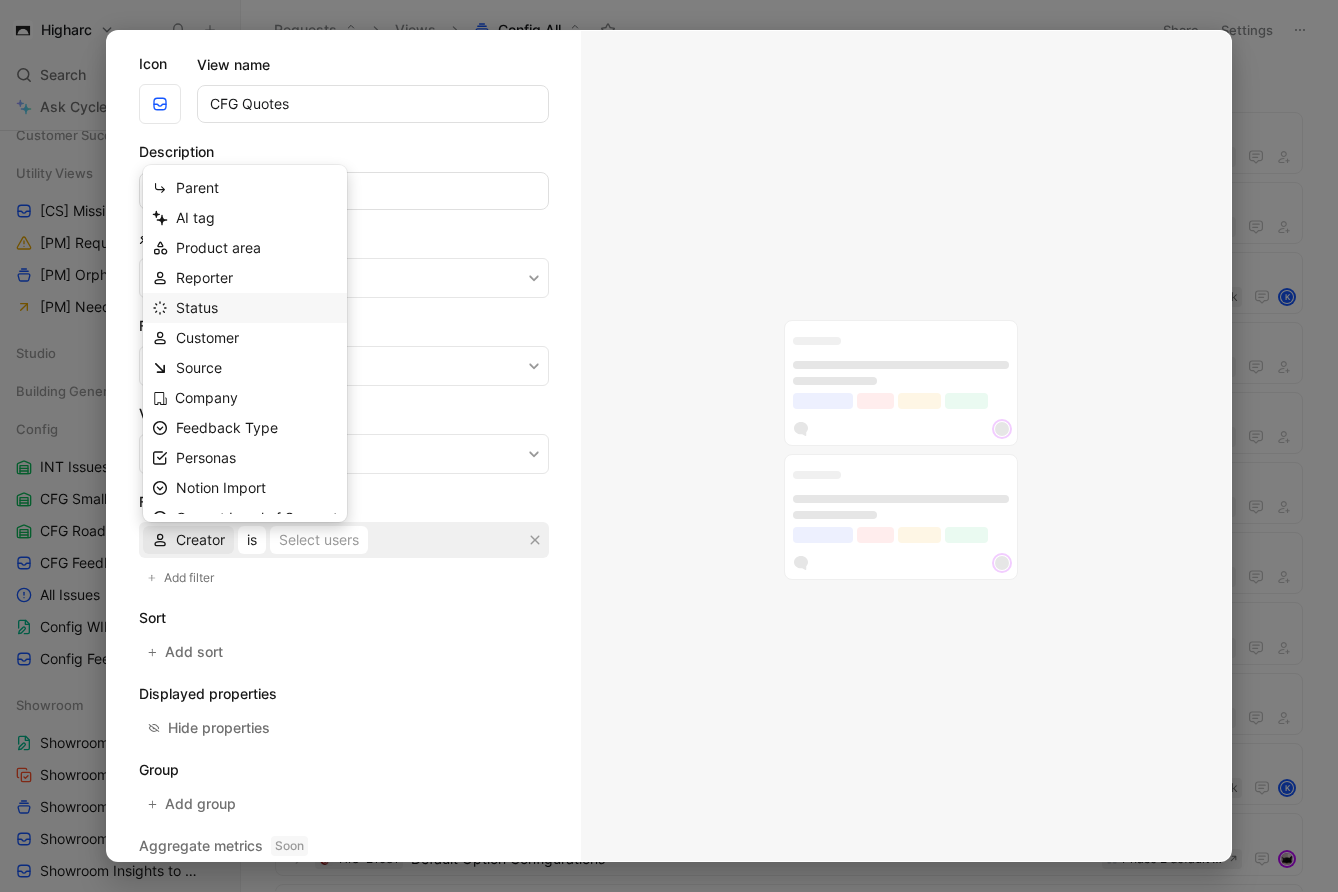 click on "Status" at bounding box center [257, 308] 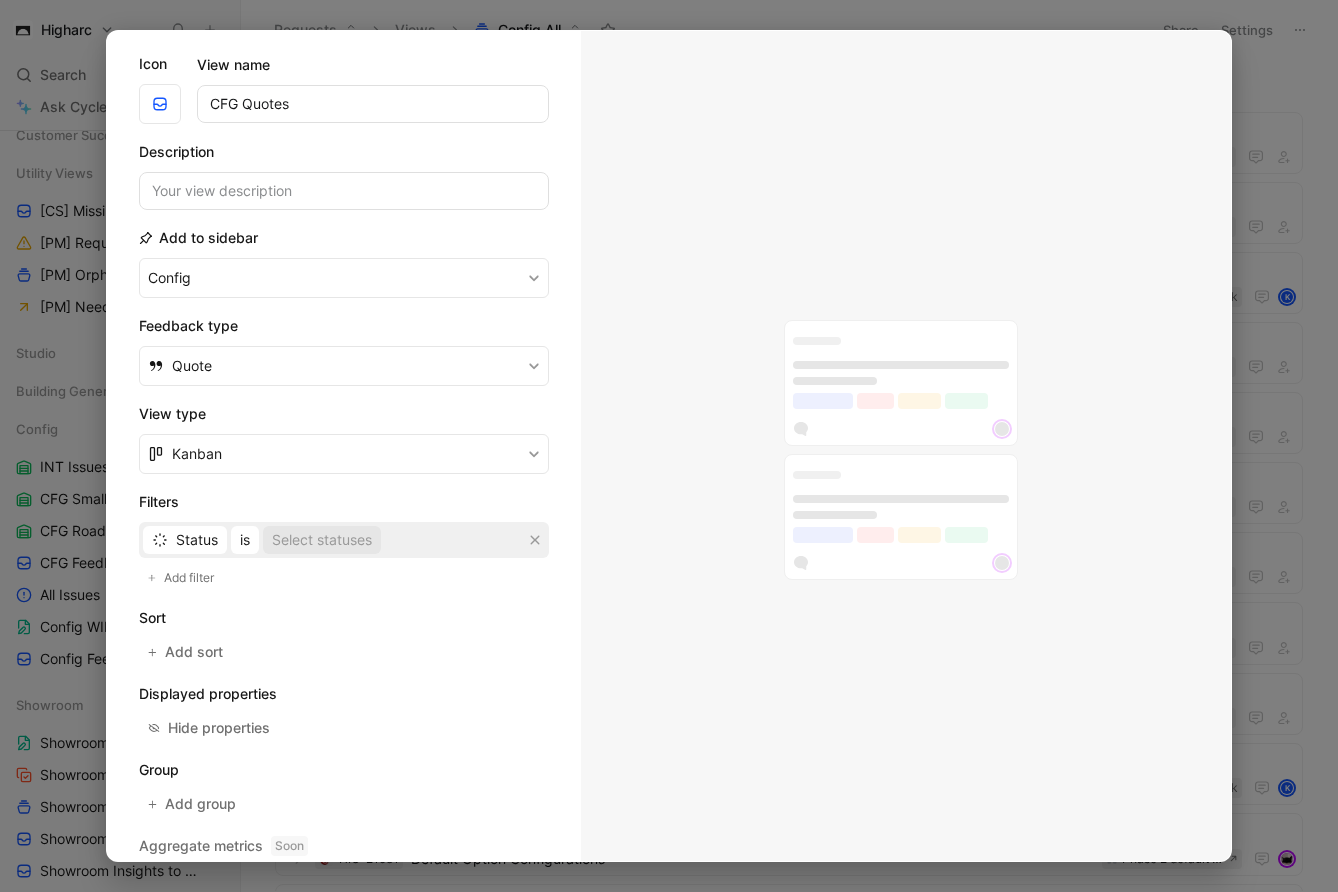 click on "Select statuses" at bounding box center (322, 540) 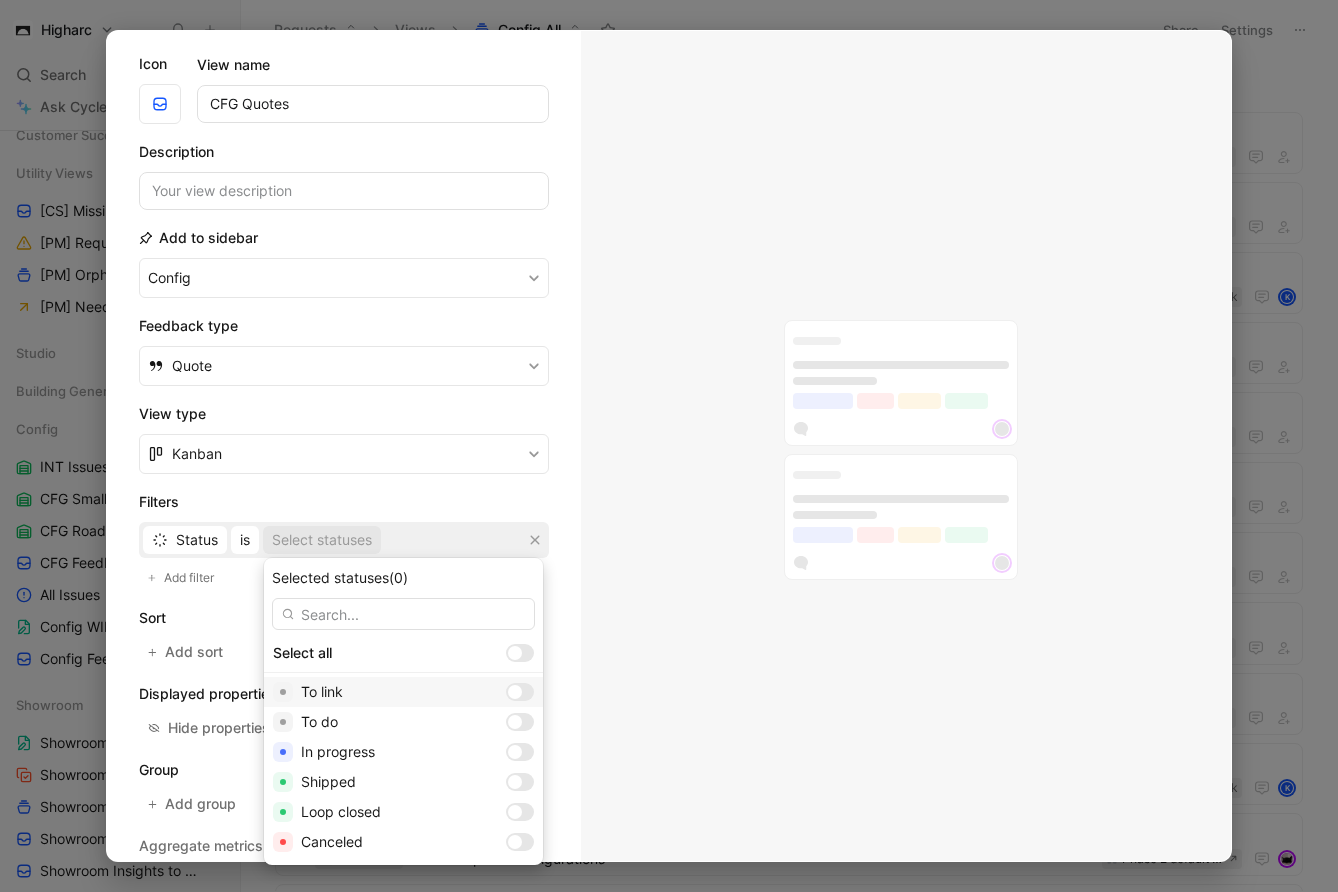 click at bounding box center (520, 692) 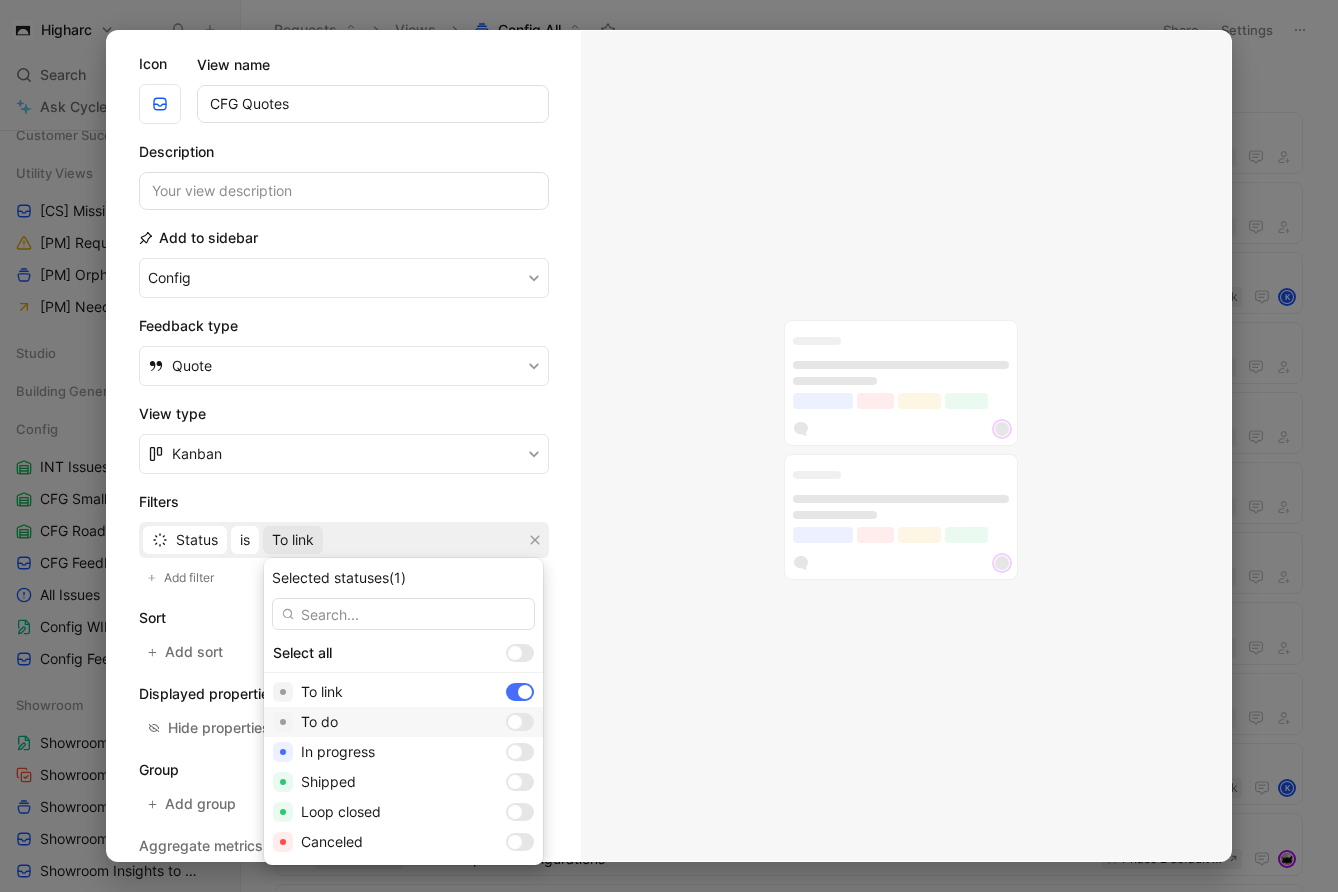 click at bounding box center (520, 722) 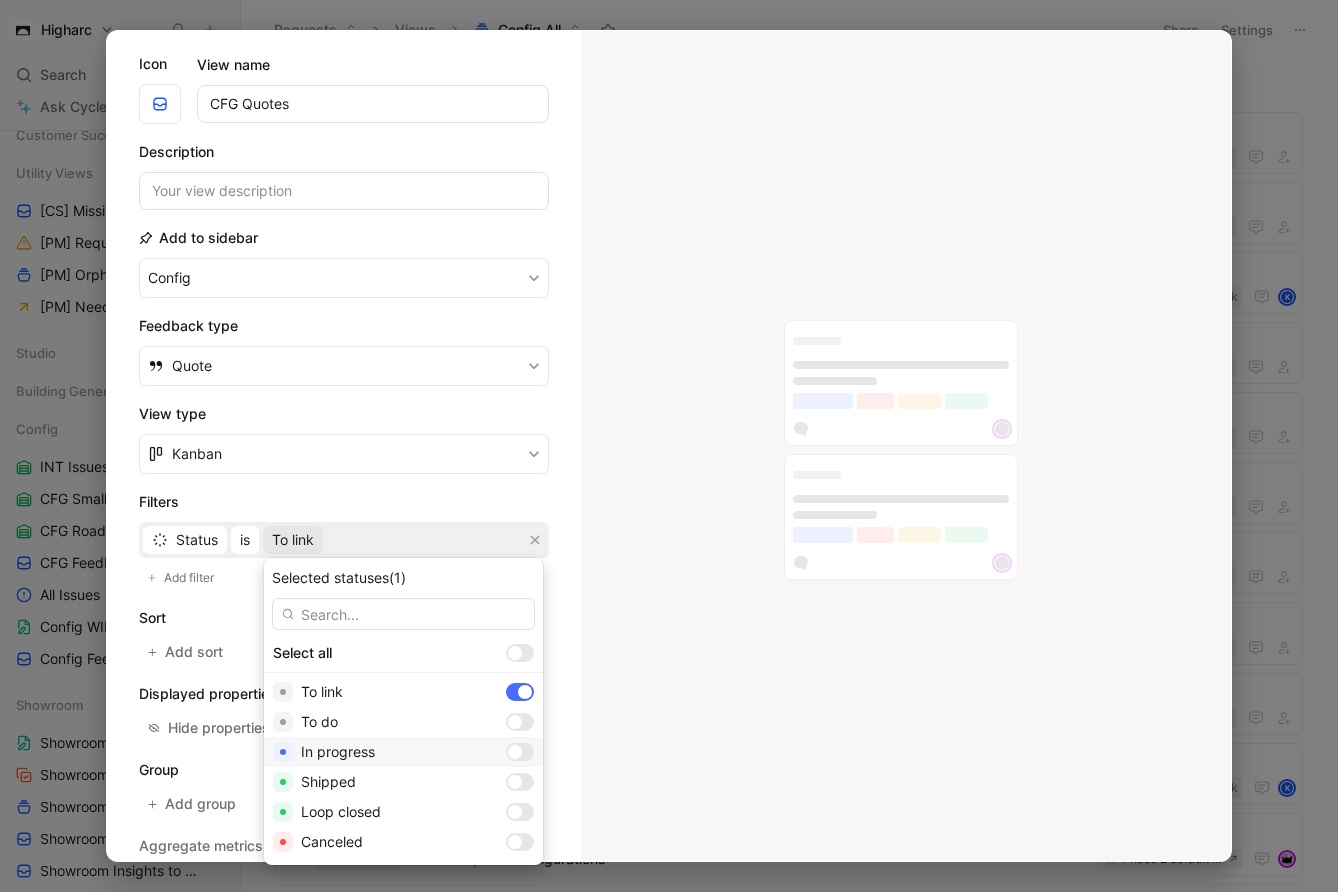 click at bounding box center [520, 752] 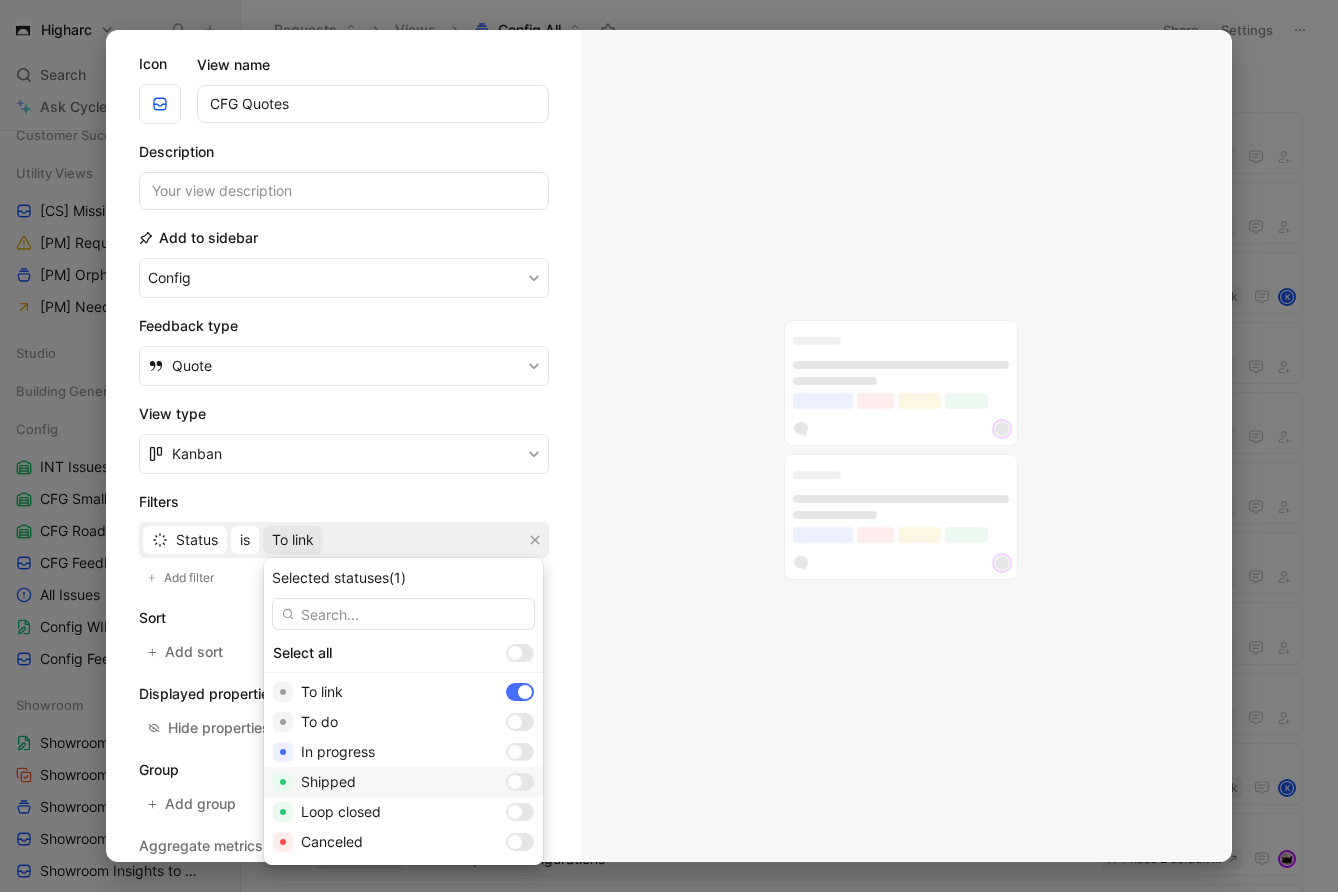 click at bounding box center [520, 782] 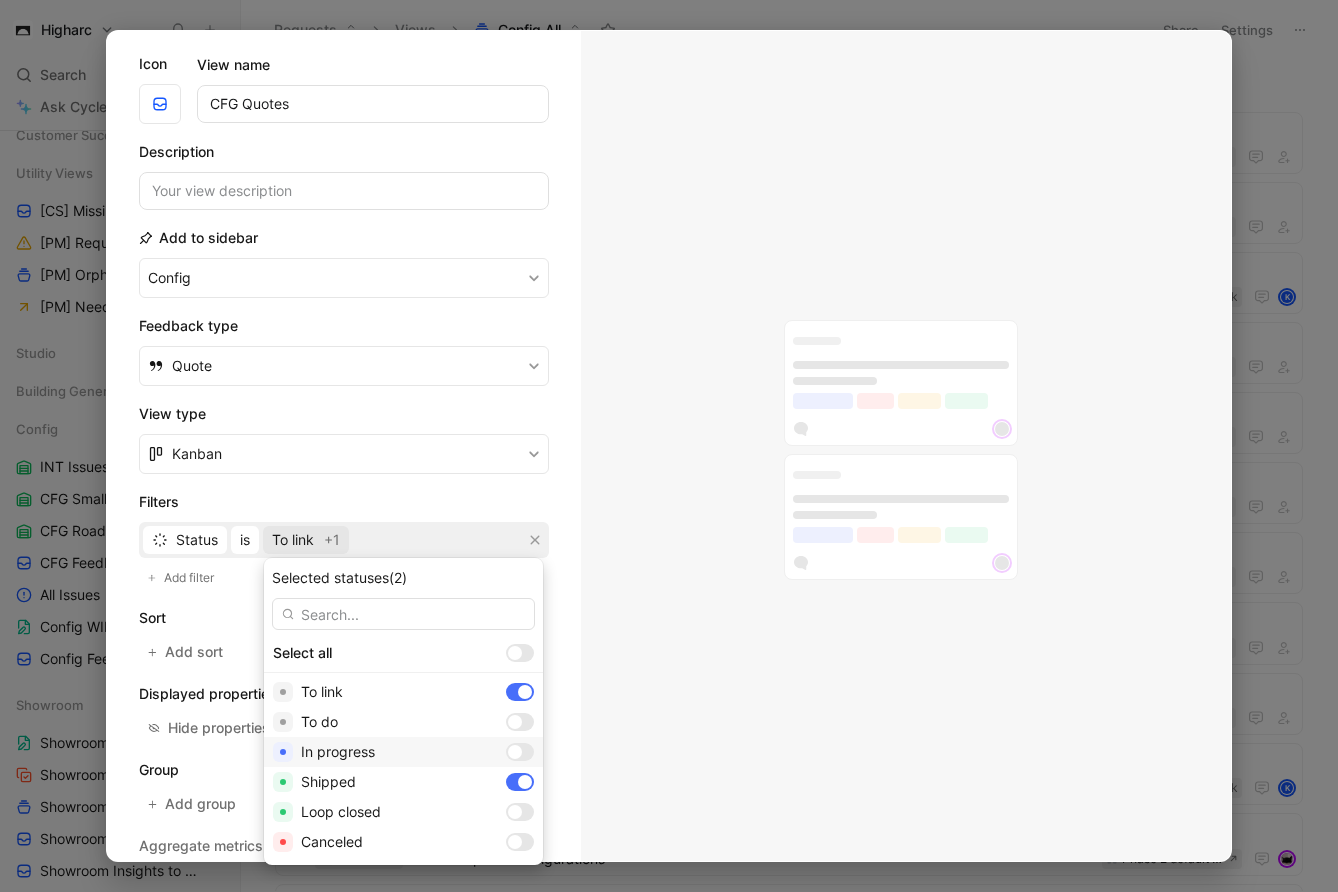 click on "In progress" at bounding box center (403, 752) 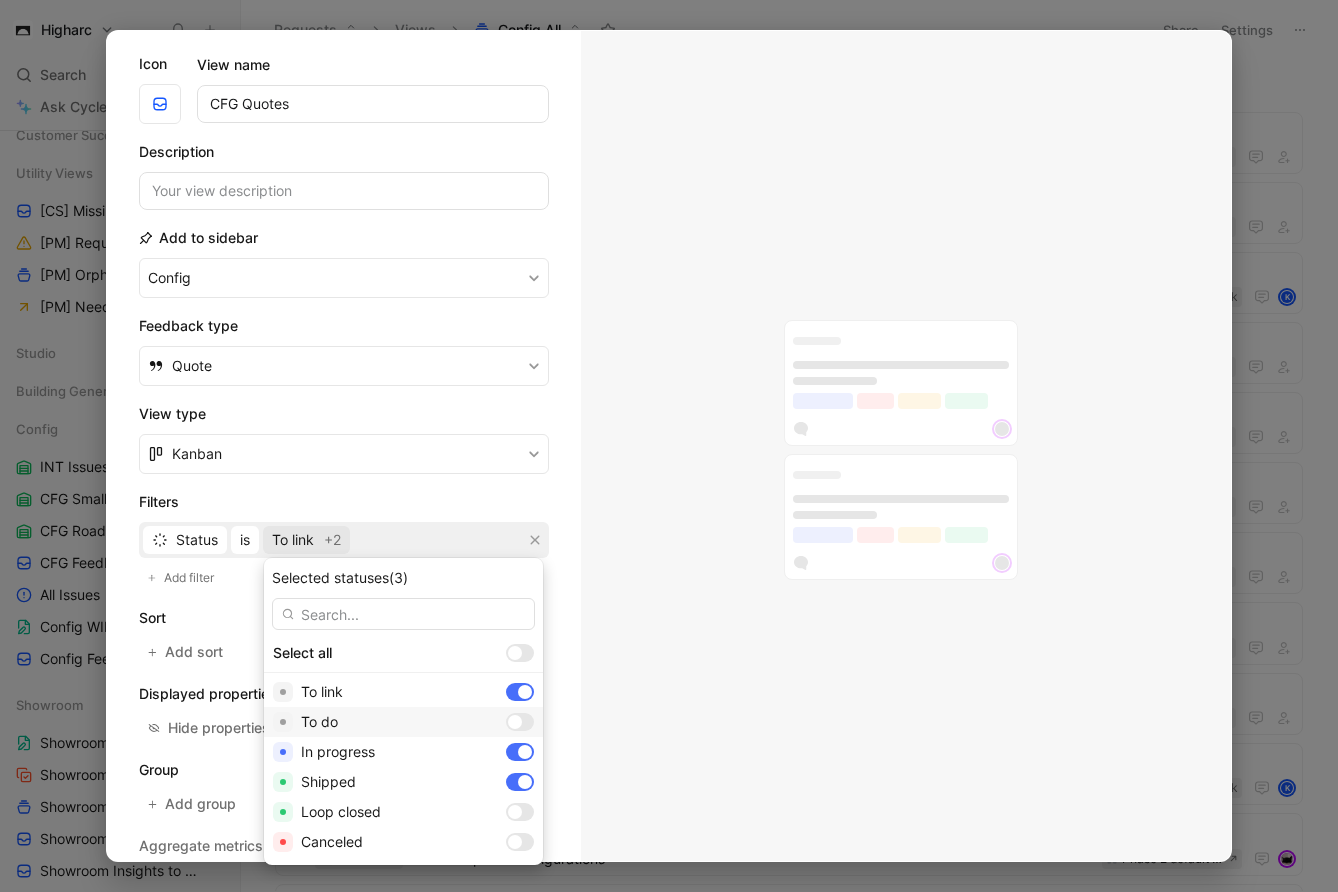 click at bounding box center [515, 722] 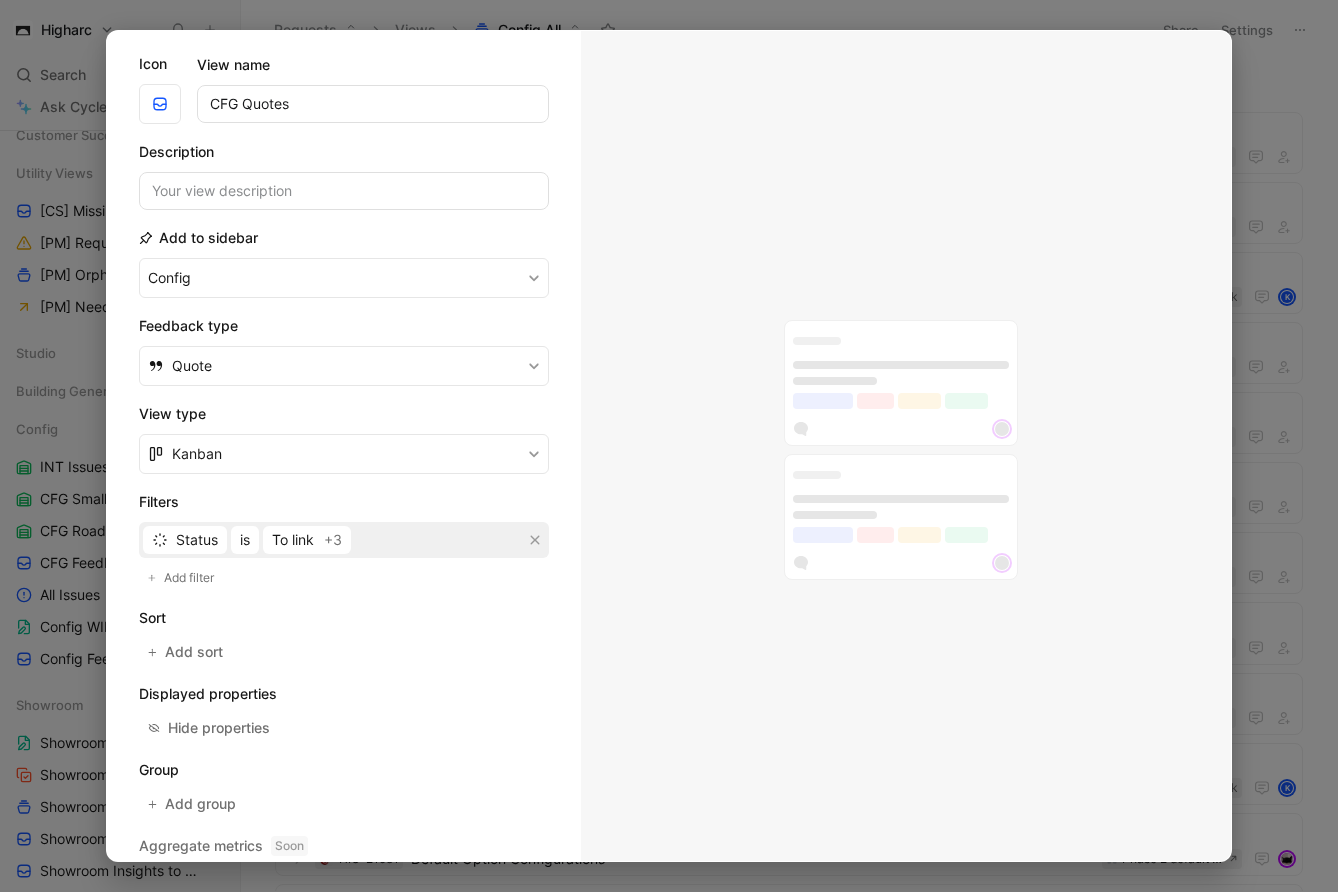 scroll, scrollTop: 136, scrollLeft: 0, axis: vertical 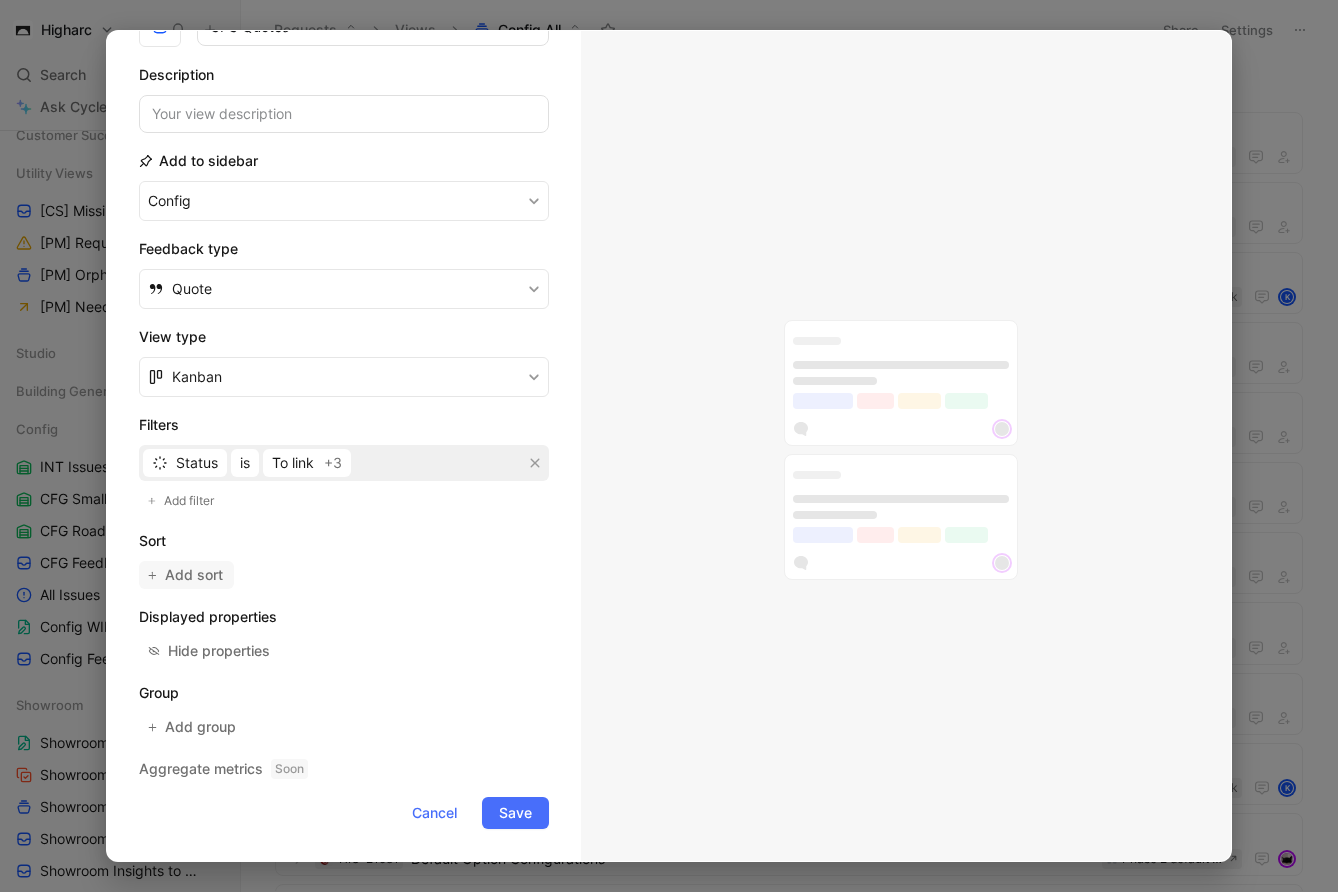 click on "Add sort" at bounding box center (195, 575) 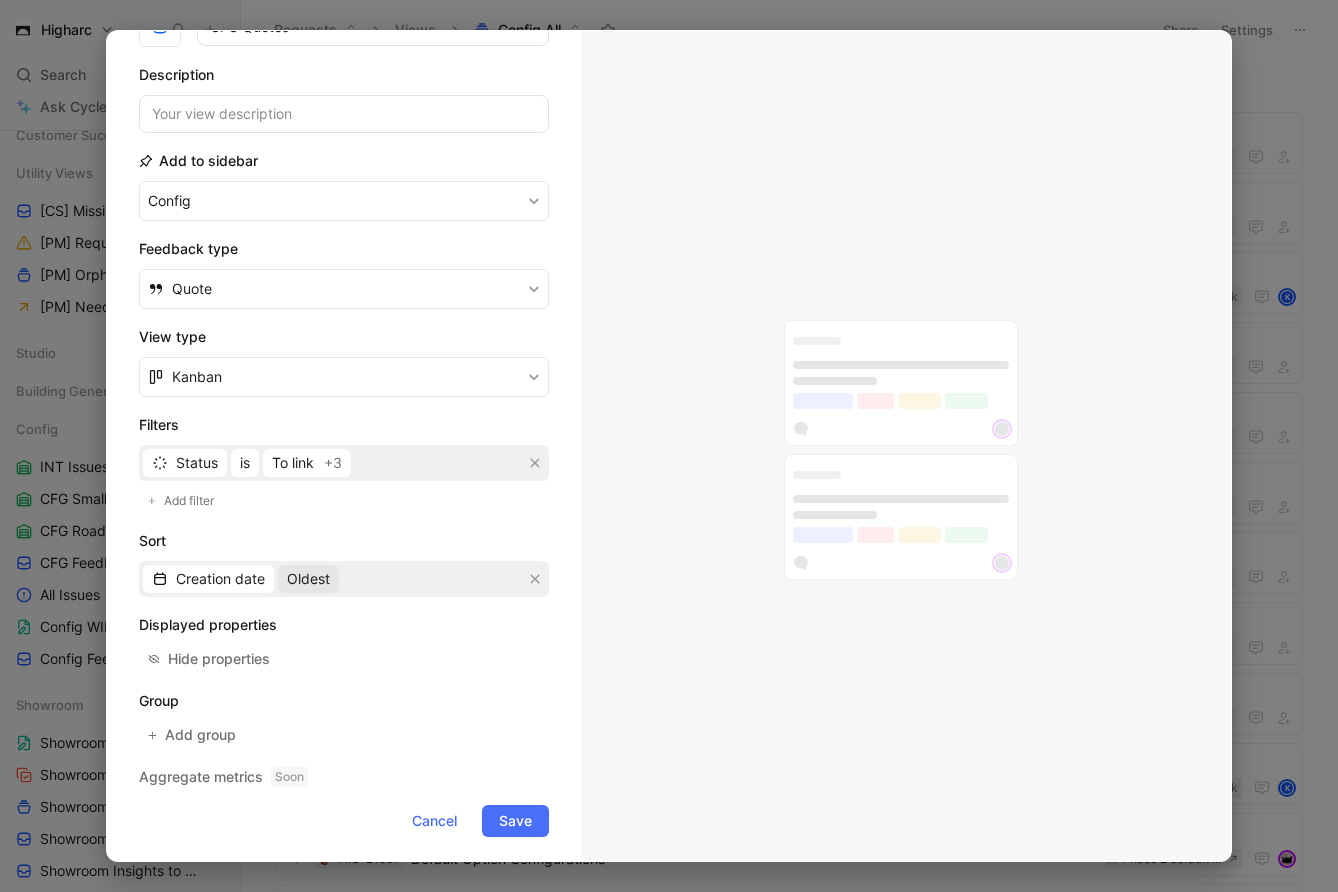 click on "Oldest" at bounding box center [308, 579] 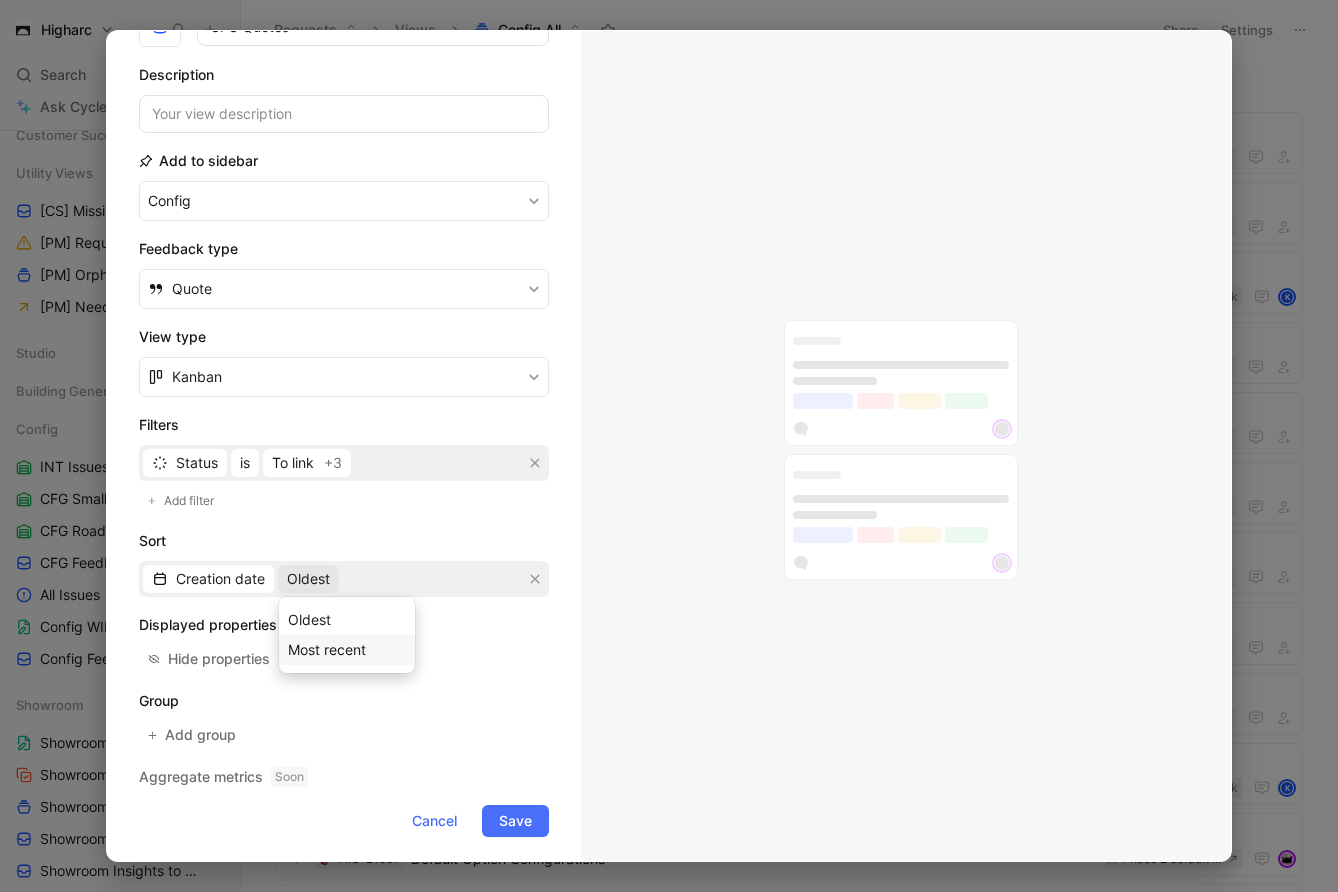 click on "Most recent" at bounding box center (327, 649) 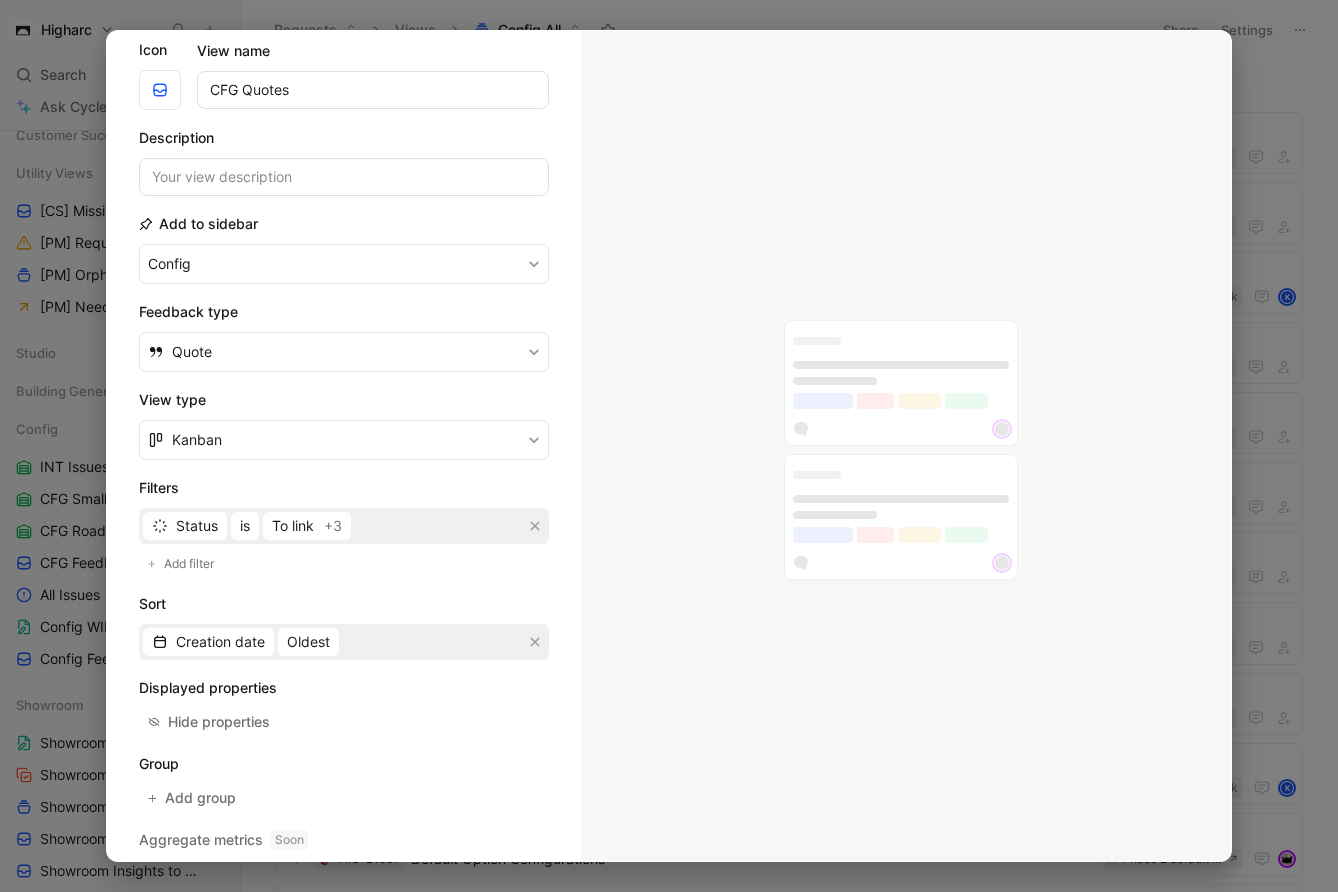 scroll, scrollTop: 144, scrollLeft: 0, axis: vertical 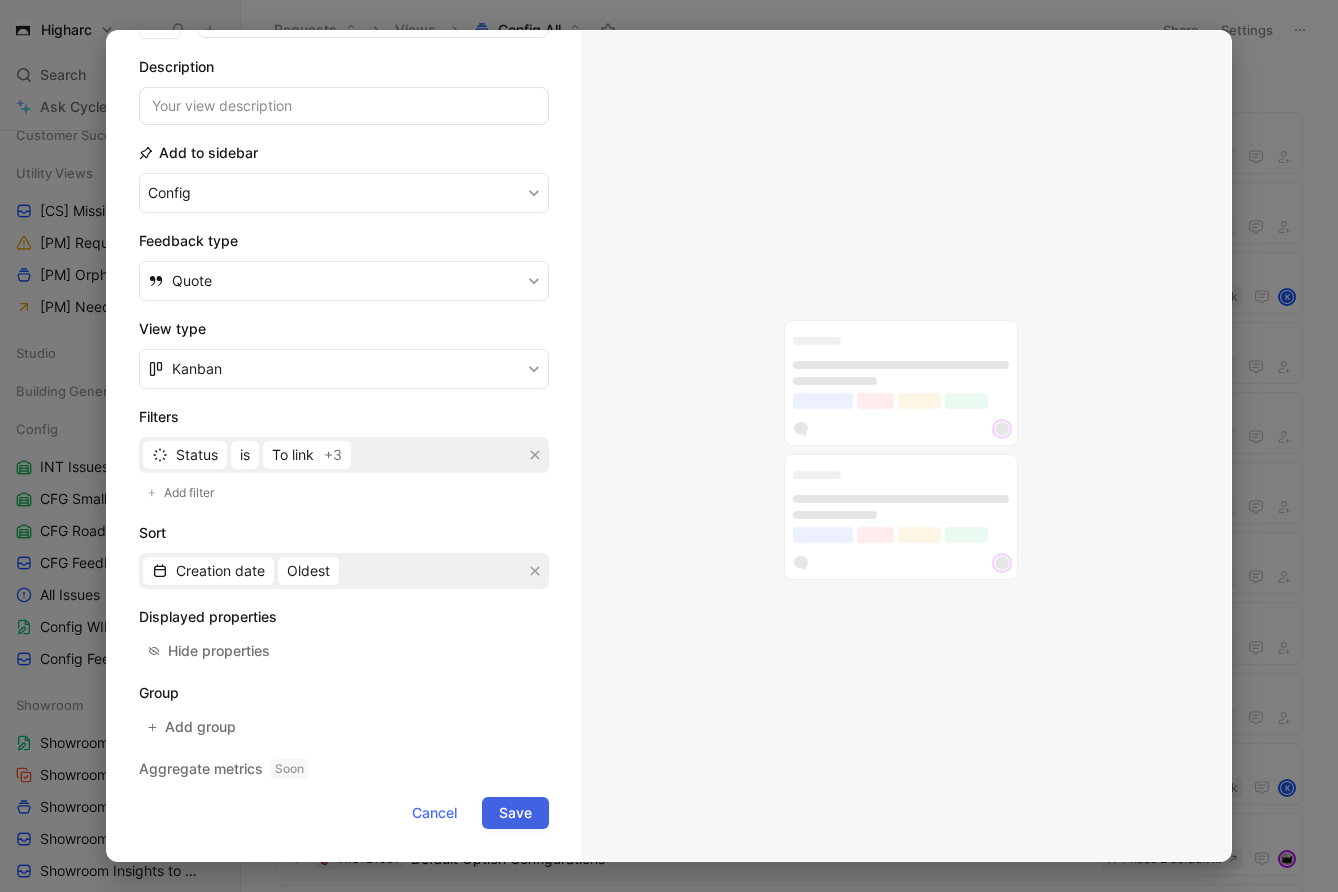 click on "Save" at bounding box center [515, 813] 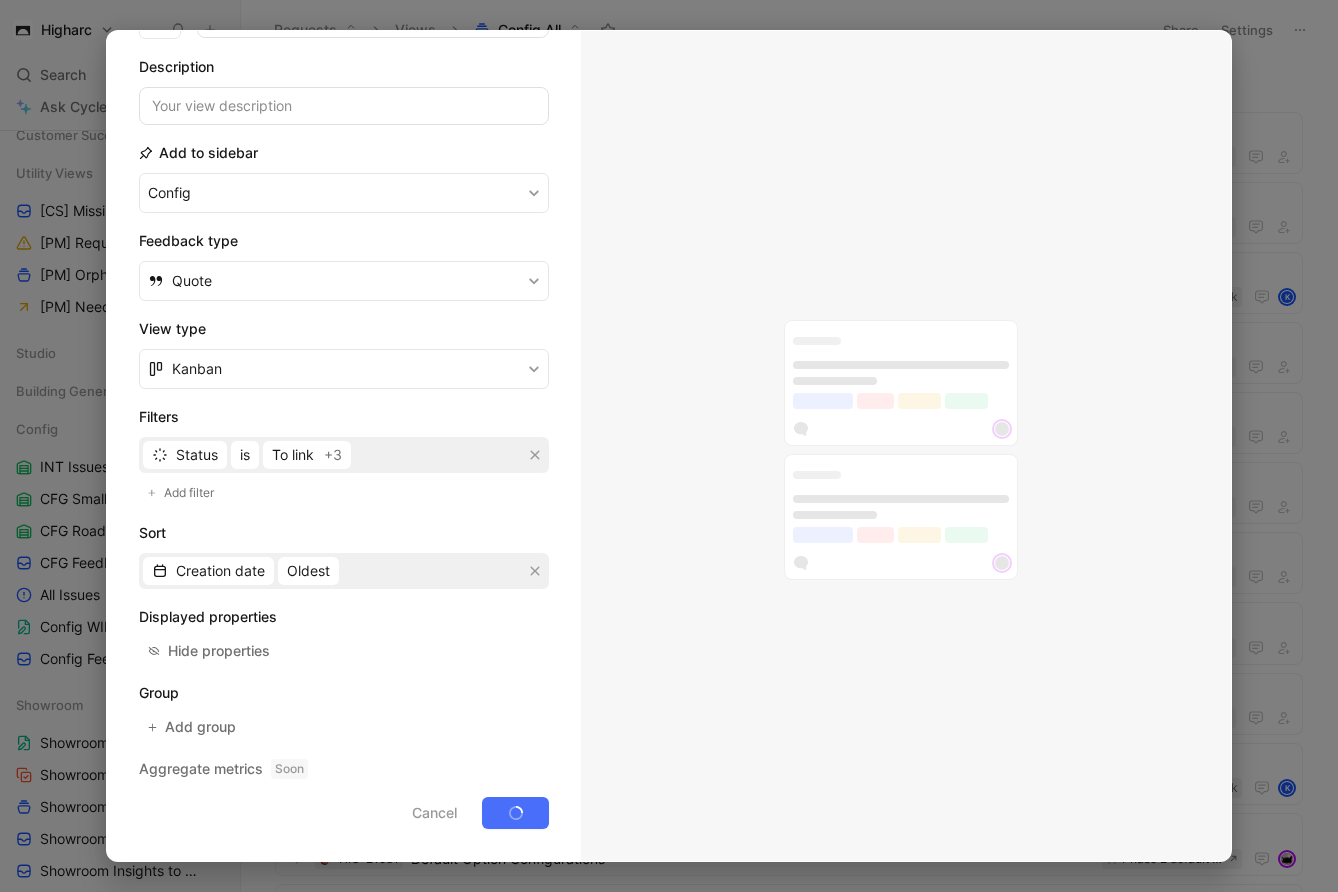 scroll, scrollTop: 0, scrollLeft: 0, axis: both 